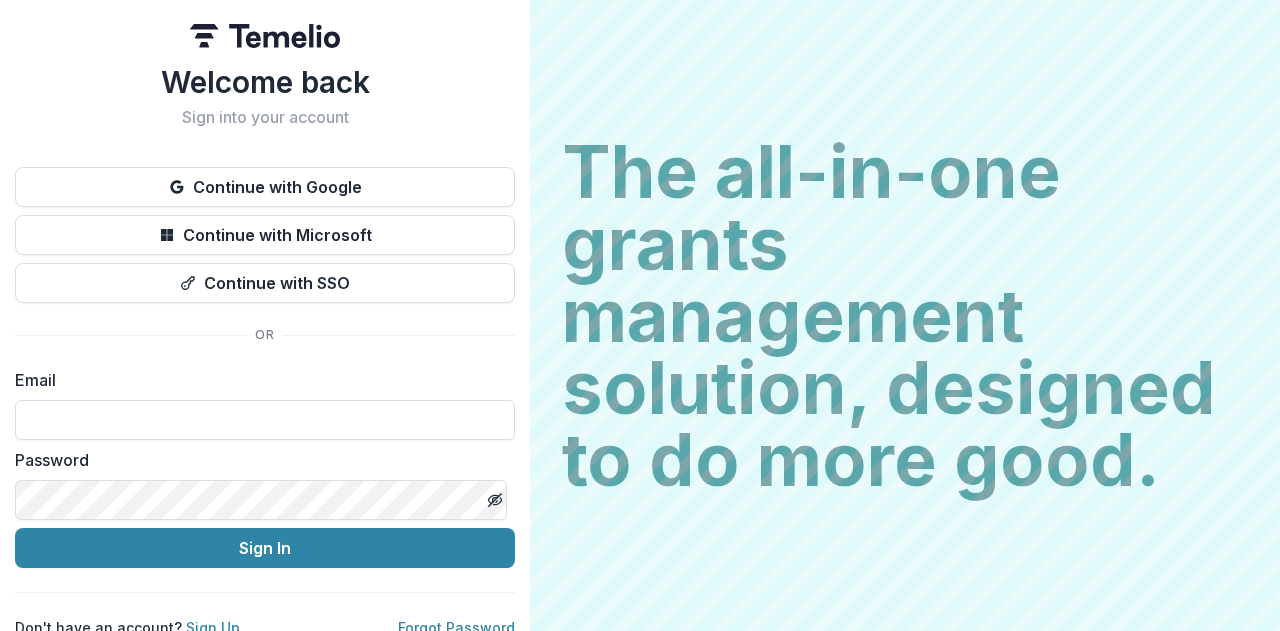 scroll, scrollTop: 0, scrollLeft: 0, axis: both 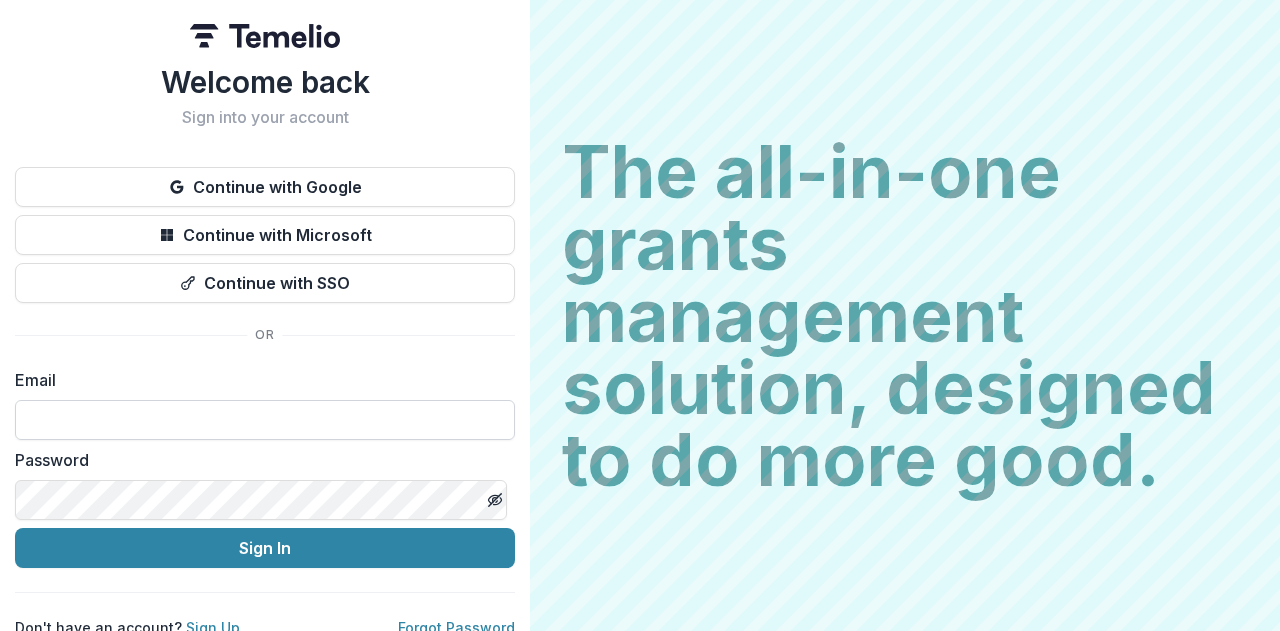 drag, startPoint x: 0, startPoint y: 0, endPoint x: 276, endPoint y: 413, distance: 496.73434 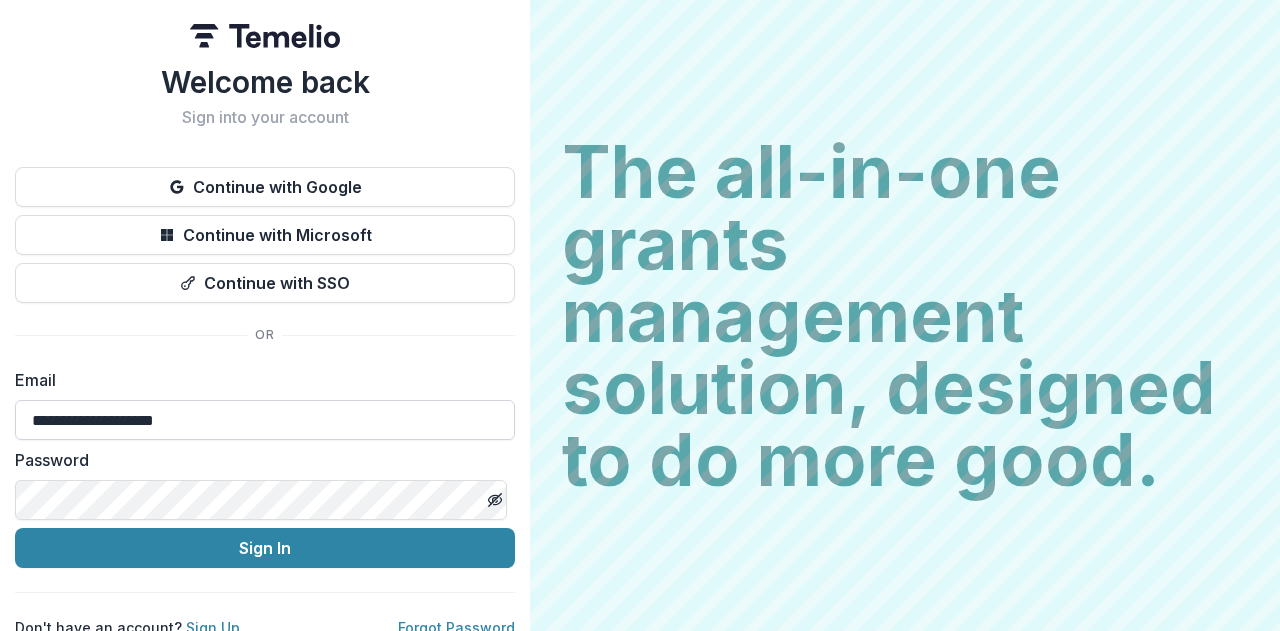 click on "Sign In" at bounding box center [265, 548] 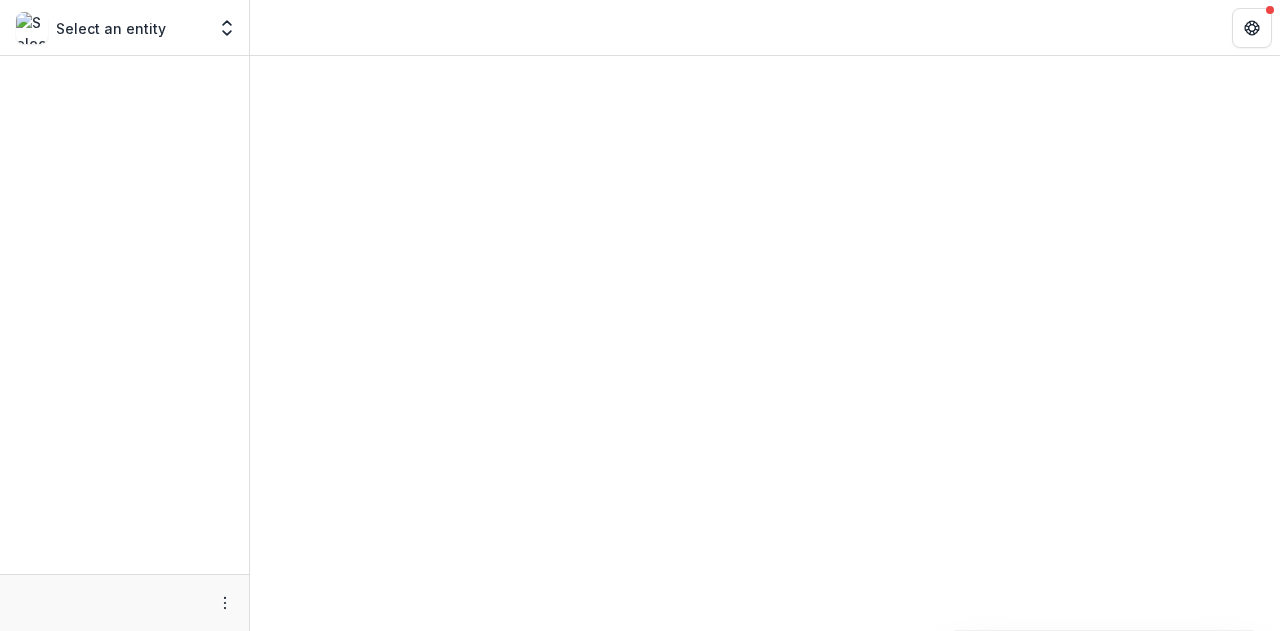 scroll, scrollTop: 0, scrollLeft: 0, axis: both 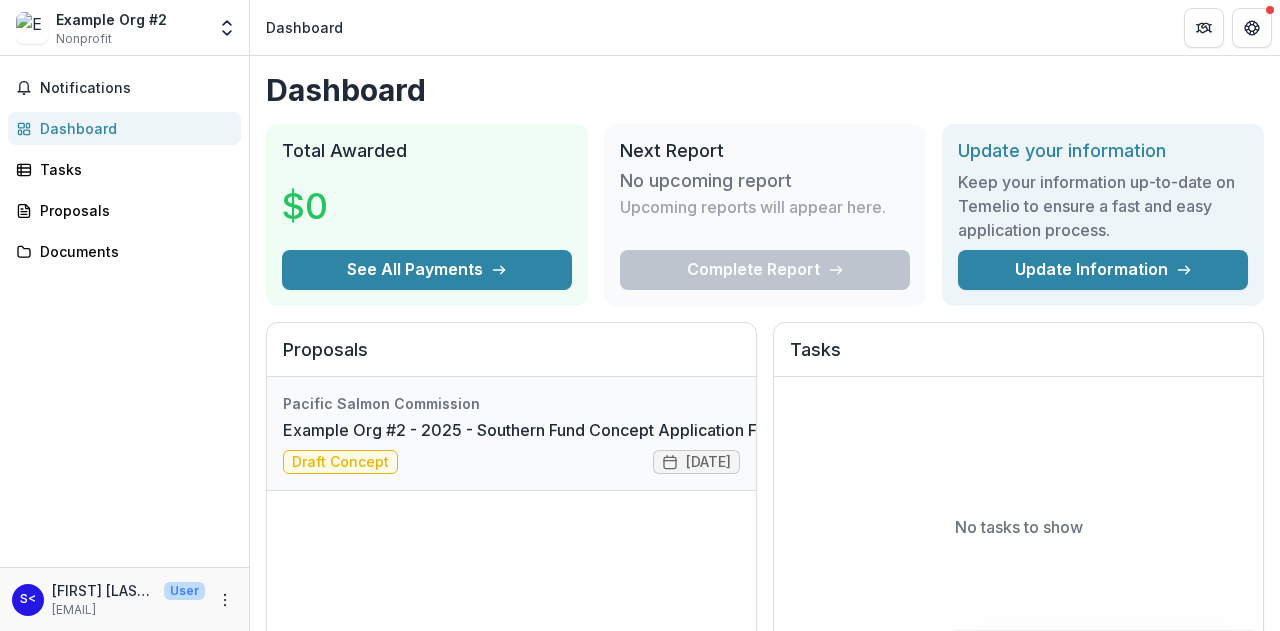 click on "Example Org #2 - 2025 - Southern Fund Concept Application Form 2026" at bounding box center [557, 430] 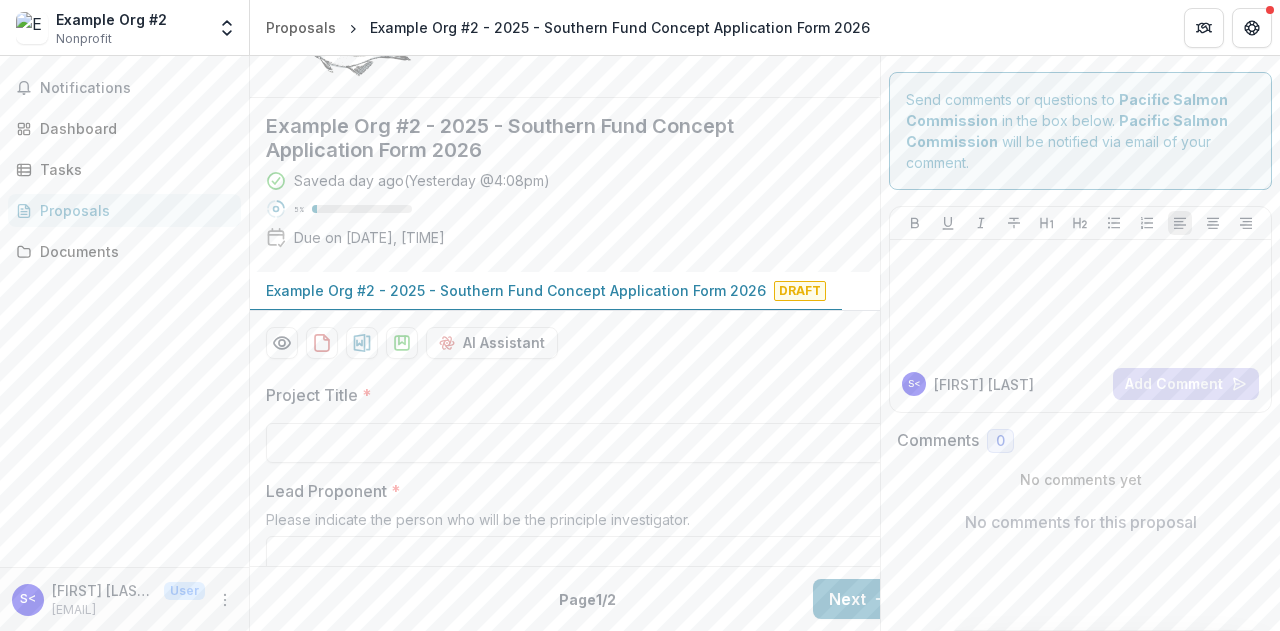 scroll, scrollTop: 266, scrollLeft: 0, axis: vertical 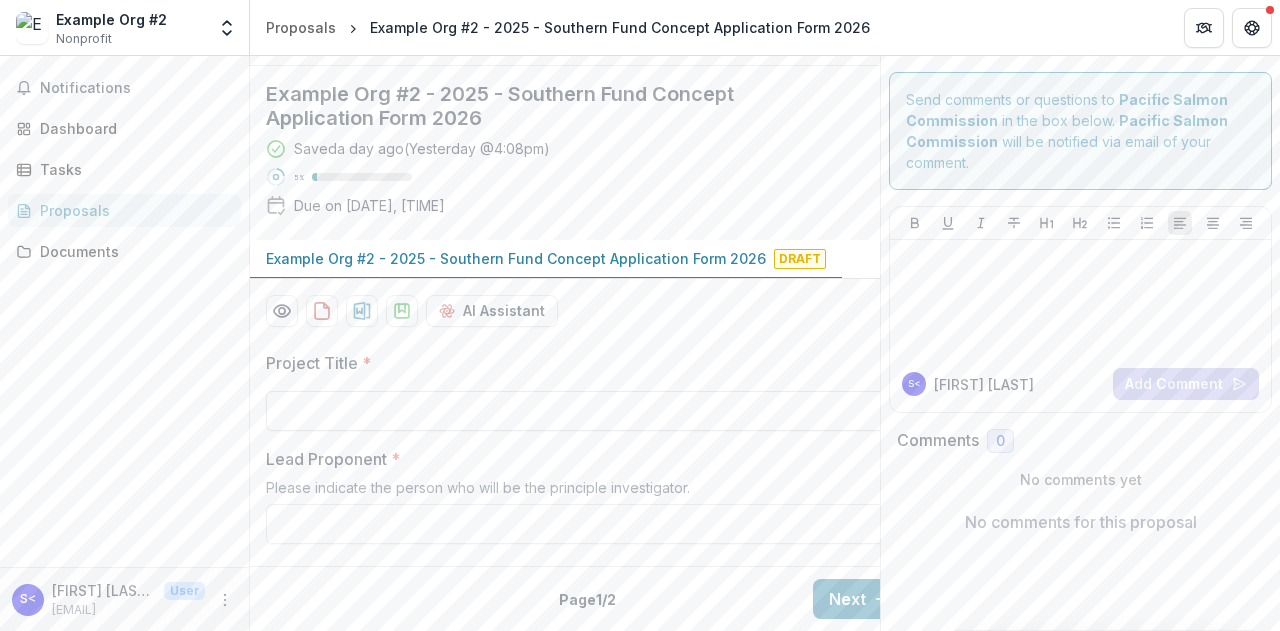 click on "Project Title *" at bounding box center [586, 411] 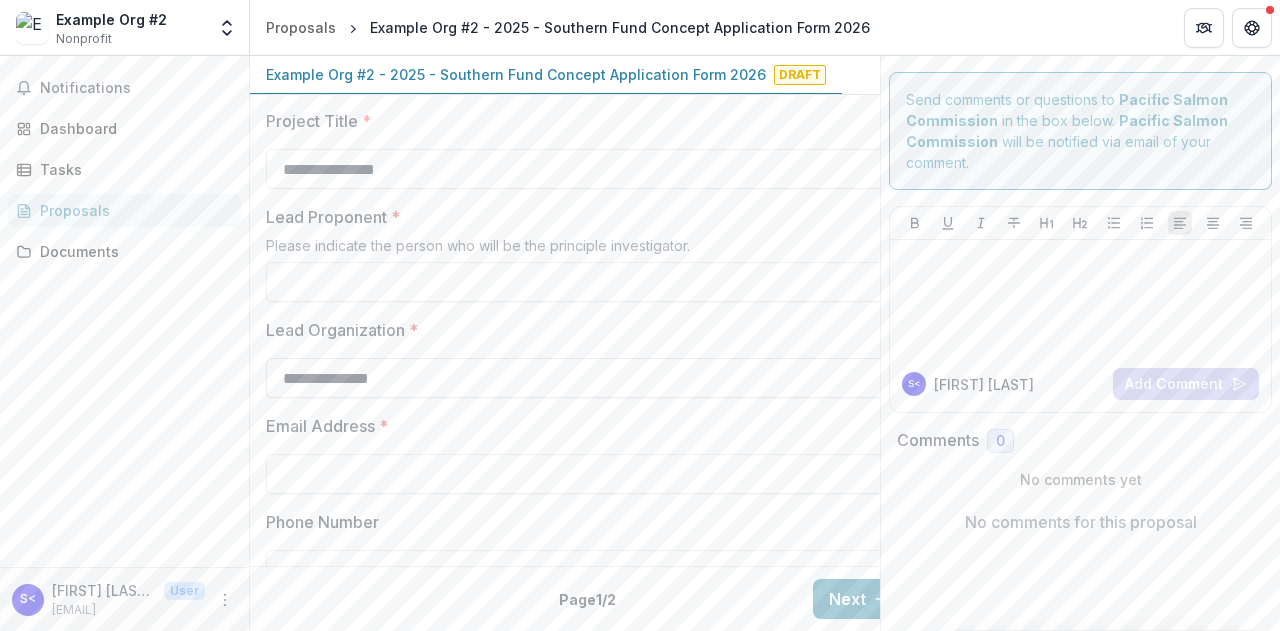 scroll, scrollTop: 533, scrollLeft: 0, axis: vertical 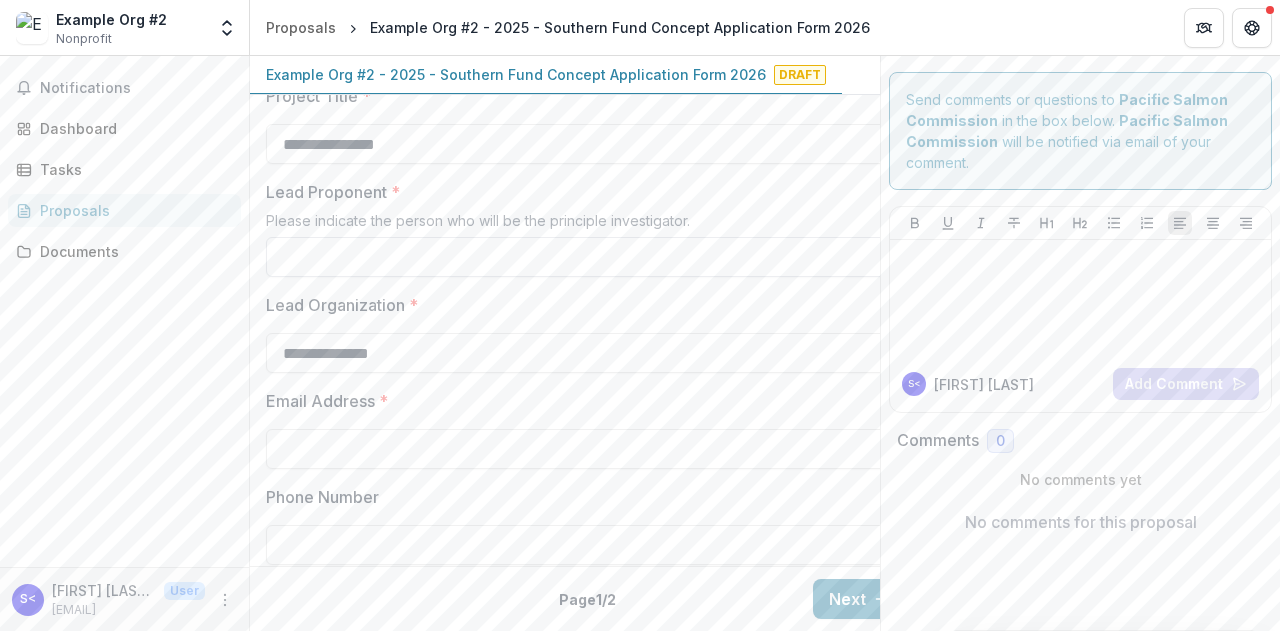 type on "**********" 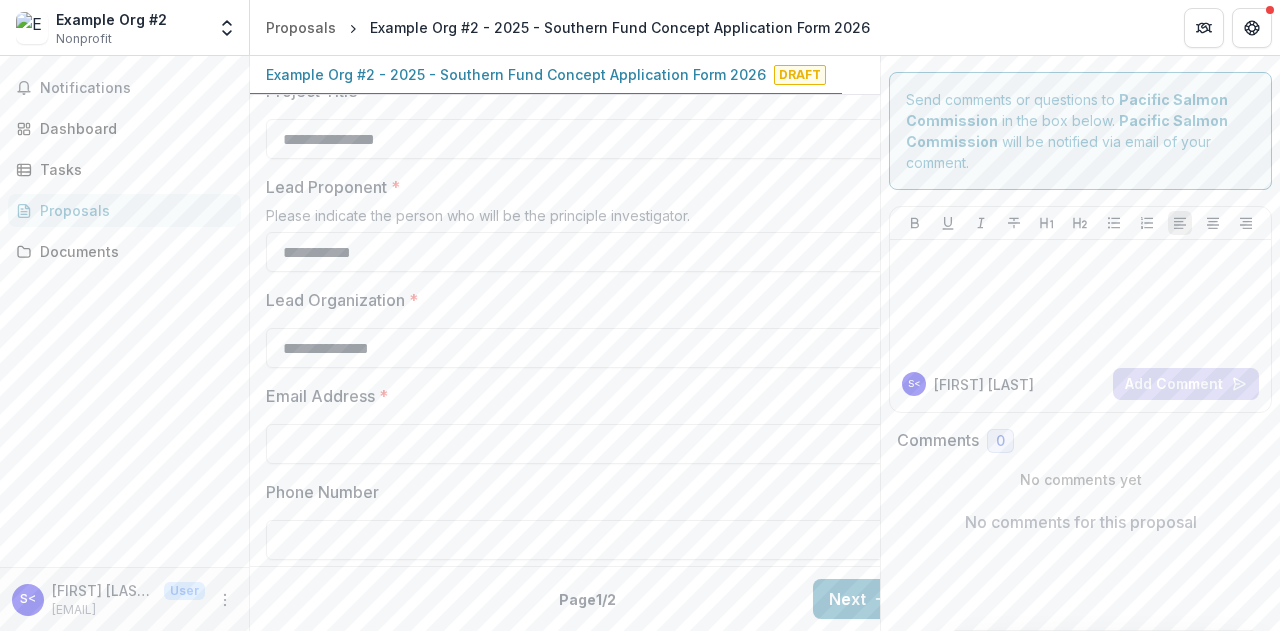 scroll, scrollTop: 666, scrollLeft: 0, axis: vertical 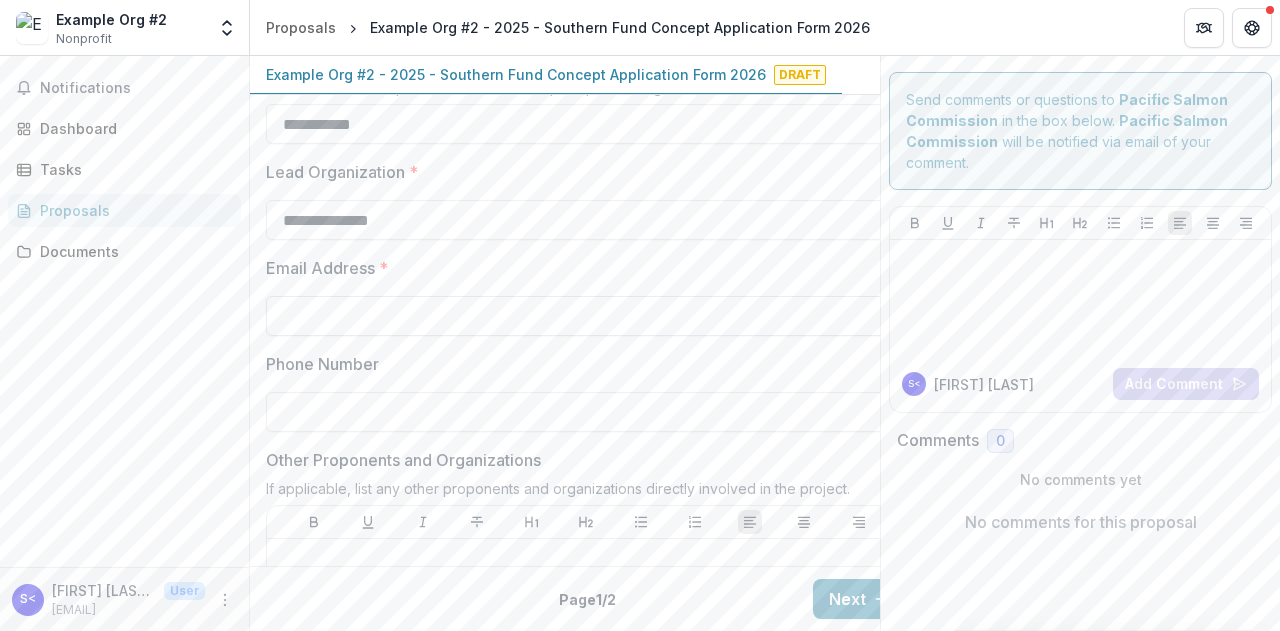 click on "Email Address *" at bounding box center (586, 316) 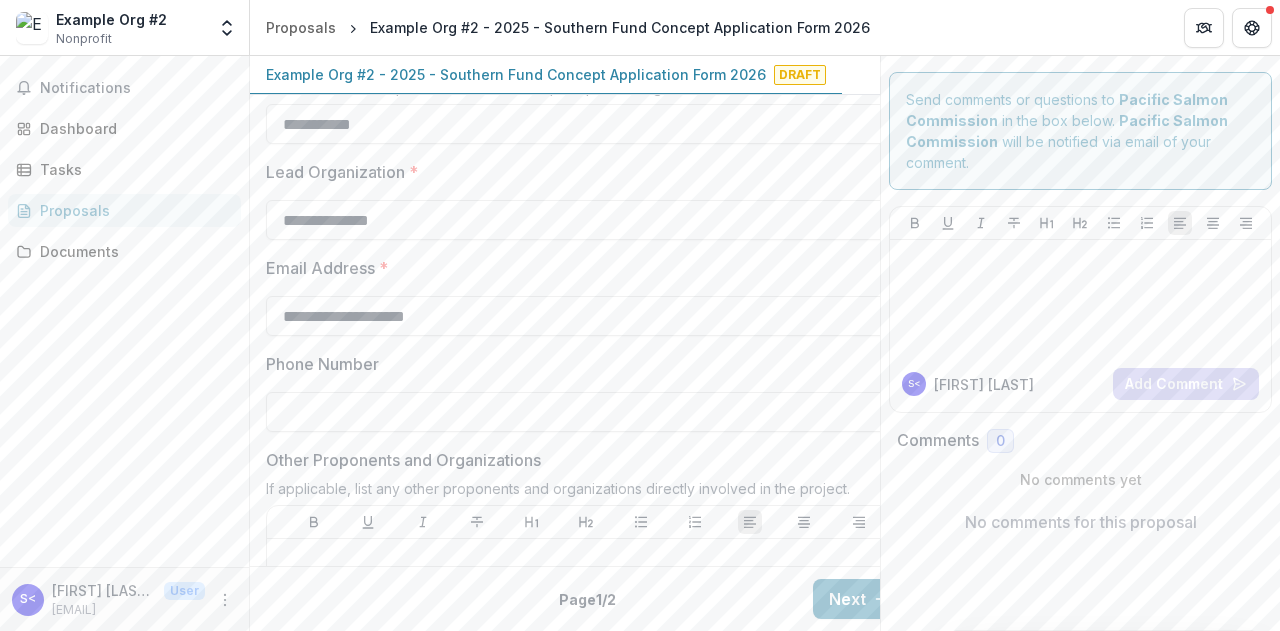 click on "Phone Number" at bounding box center [586, 412] 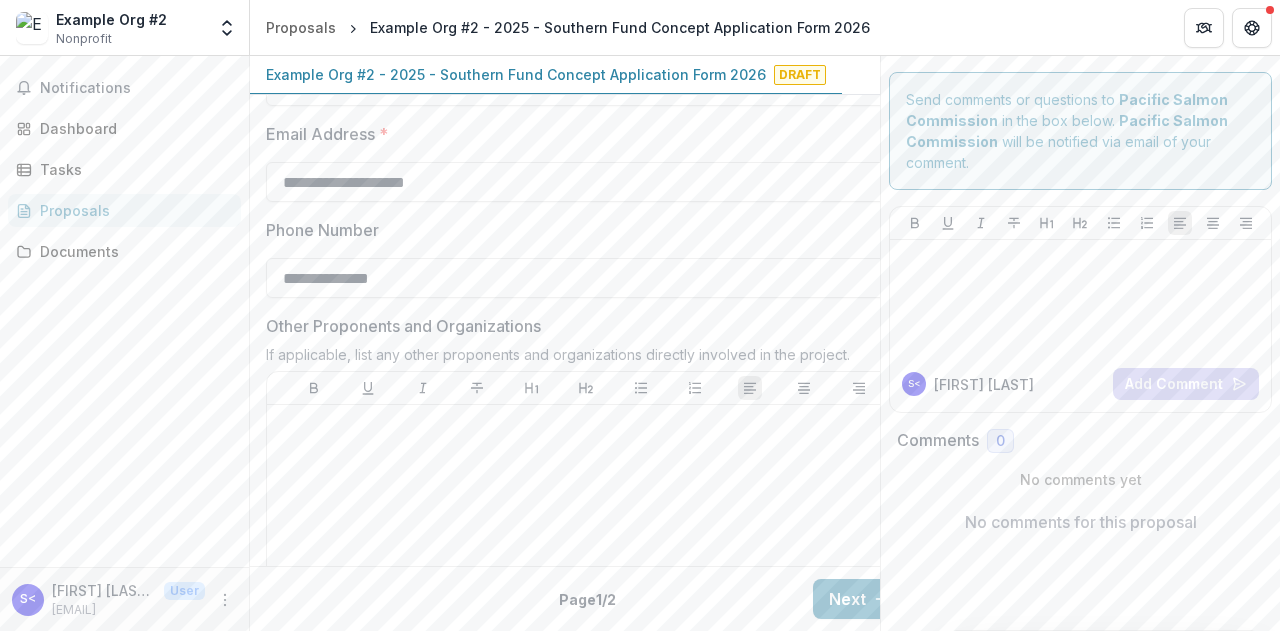 scroll, scrollTop: 933, scrollLeft: 0, axis: vertical 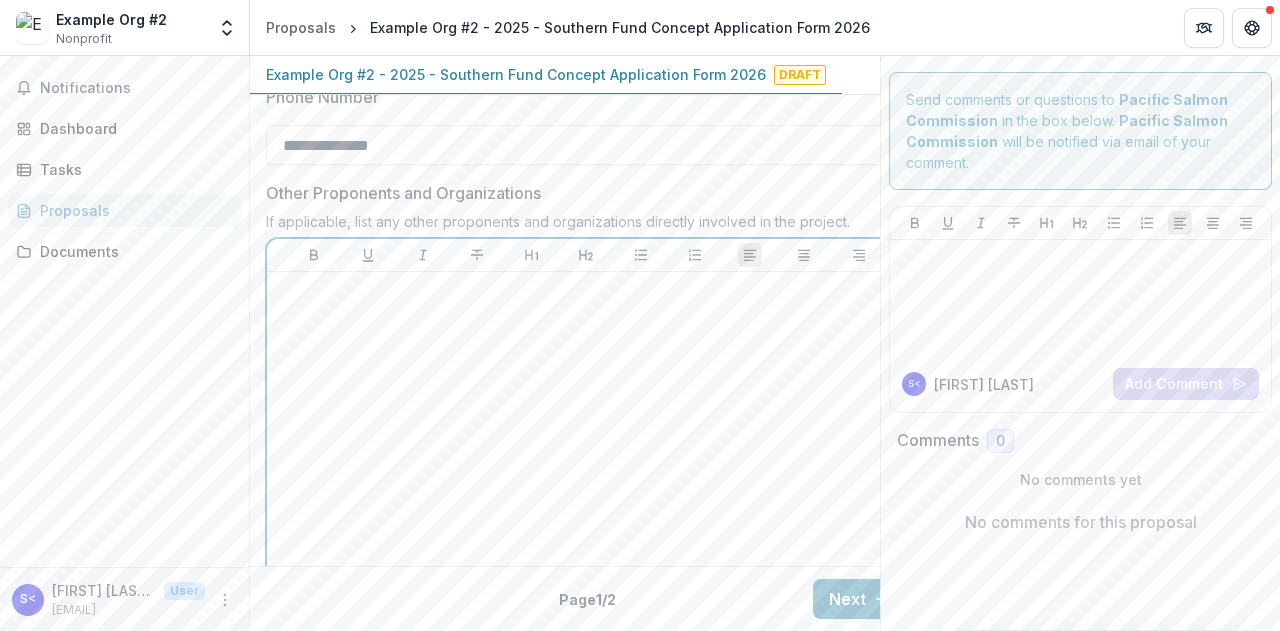 click at bounding box center [586, 430] 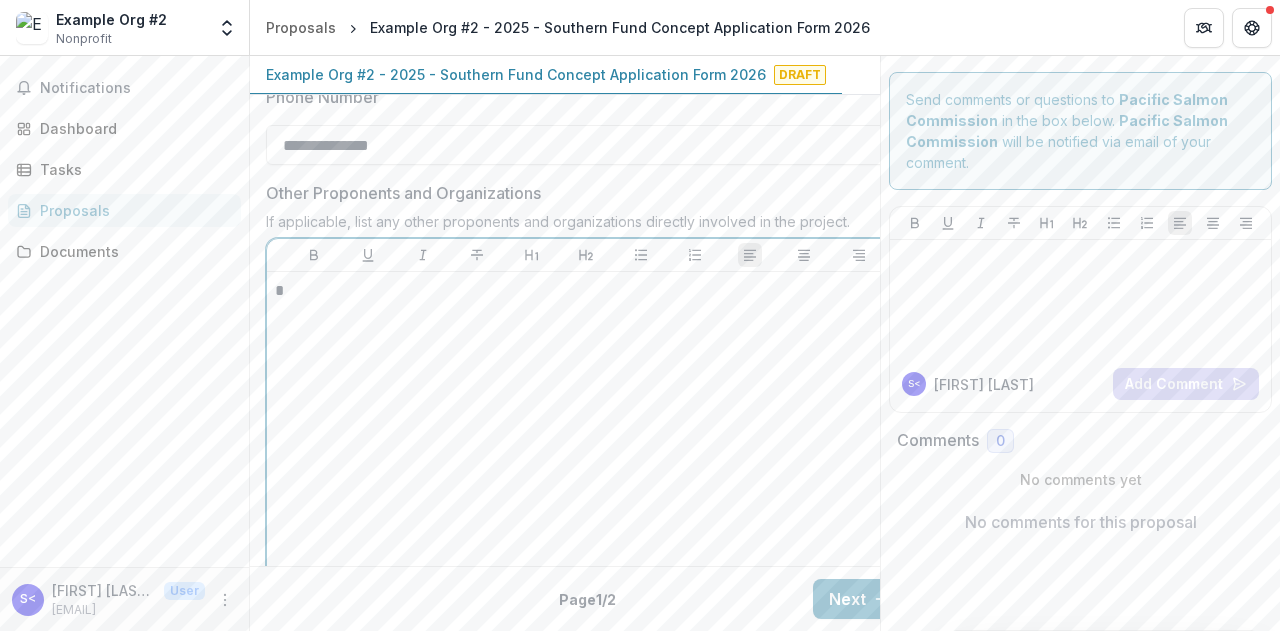 type 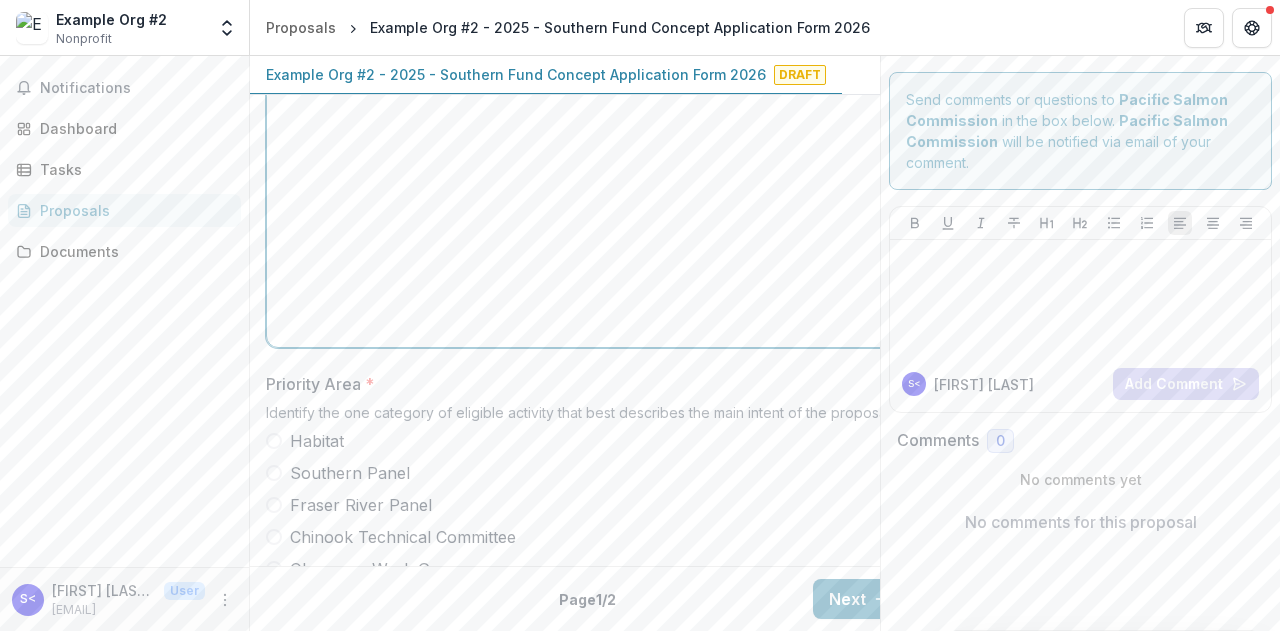 scroll, scrollTop: 1333, scrollLeft: 0, axis: vertical 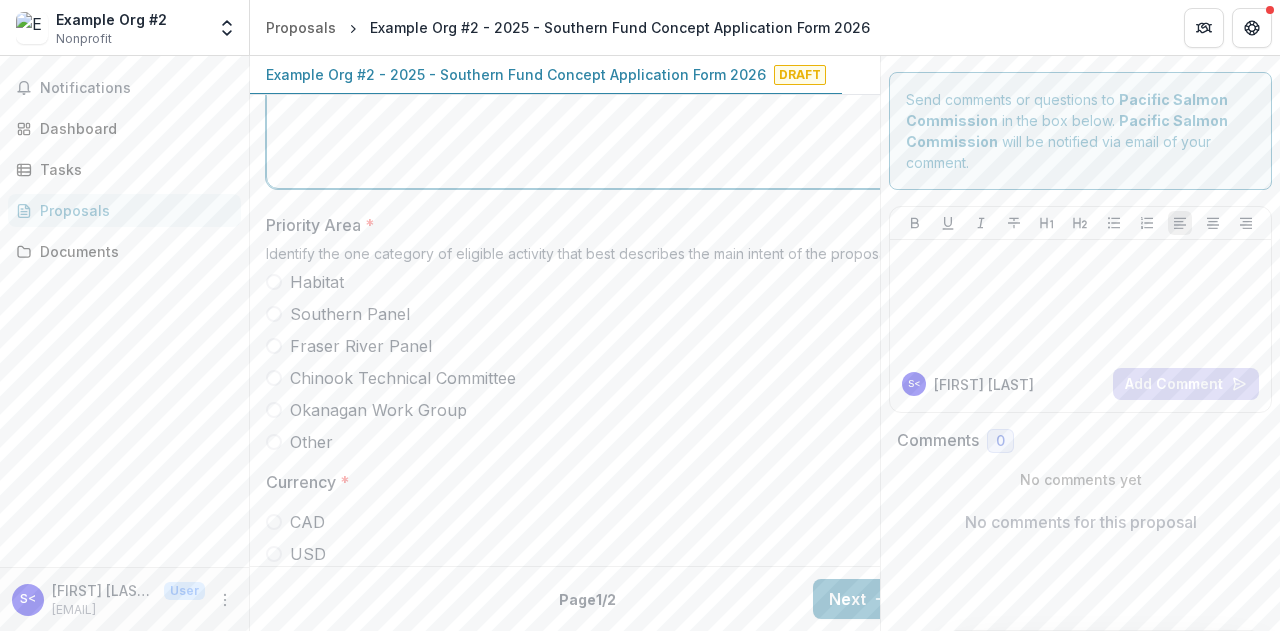 click on "Habitat" at bounding box center (317, 282) 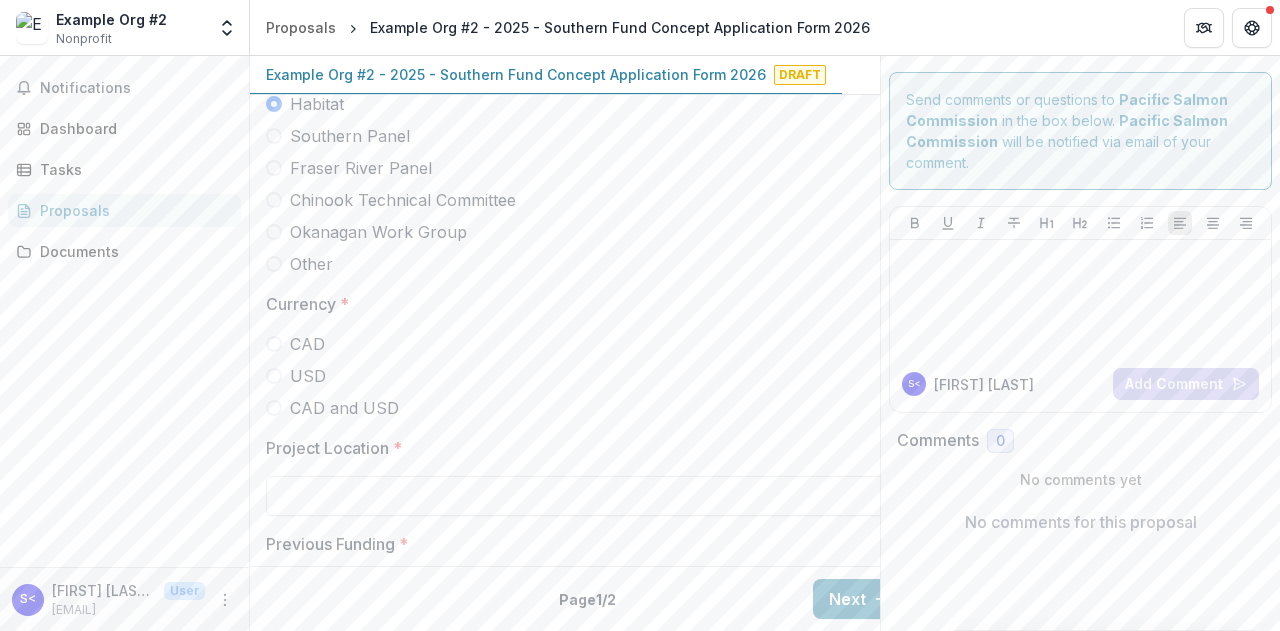 scroll, scrollTop: 1600, scrollLeft: 0, axis: vertical 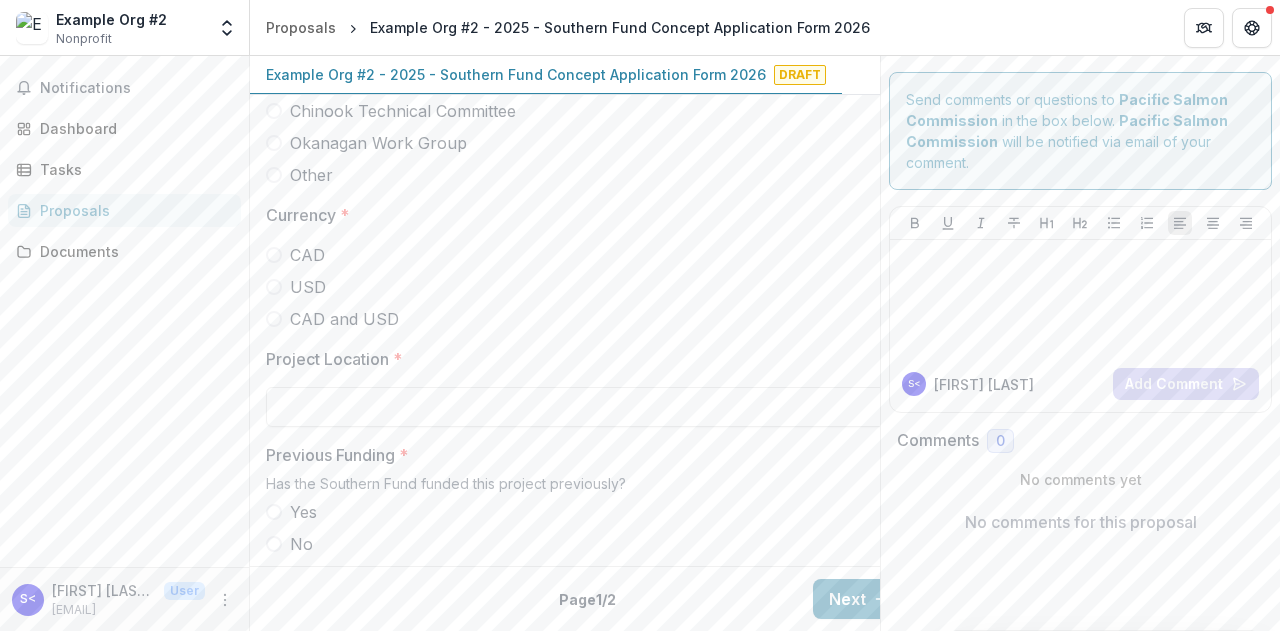 click on "CAD" at bounding box center [307, 255] 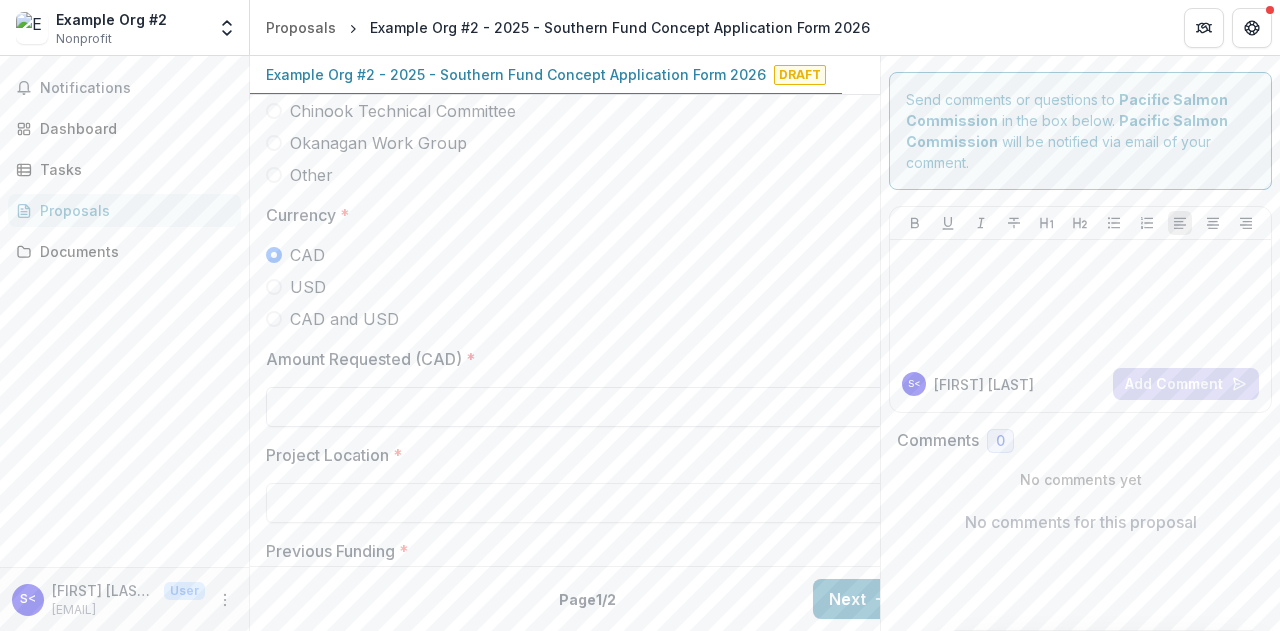 click on "Amount Requested (CAD) *" at bounding box center (586, 407) 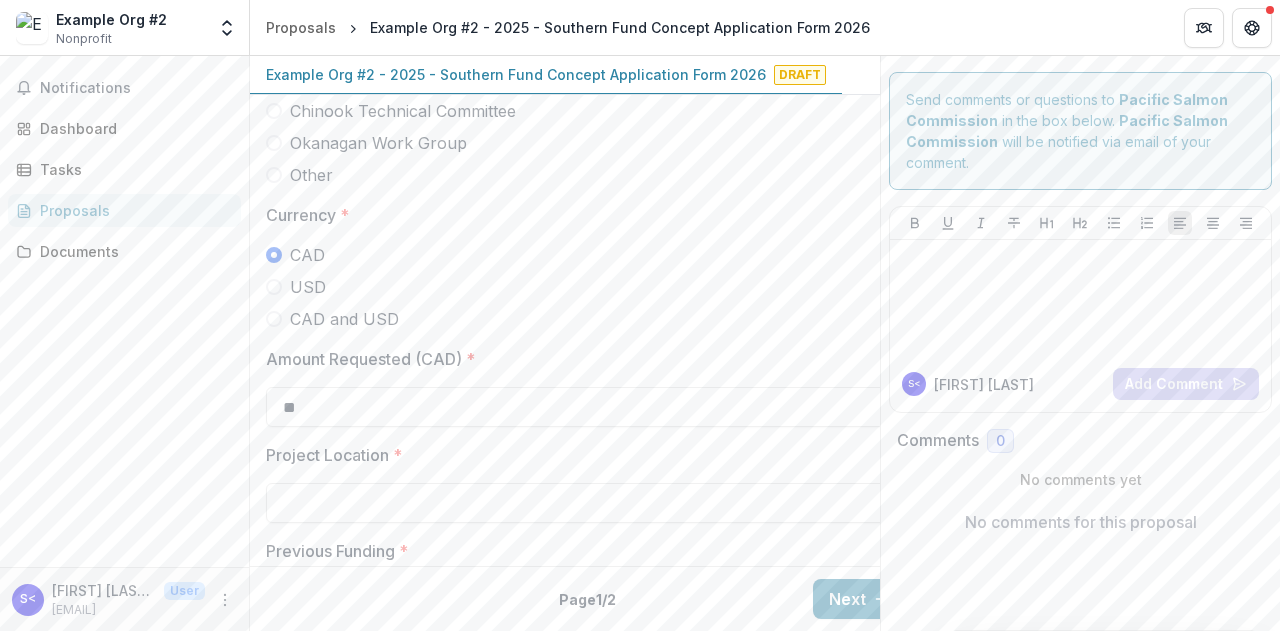 click at bounding box center [274, 255] 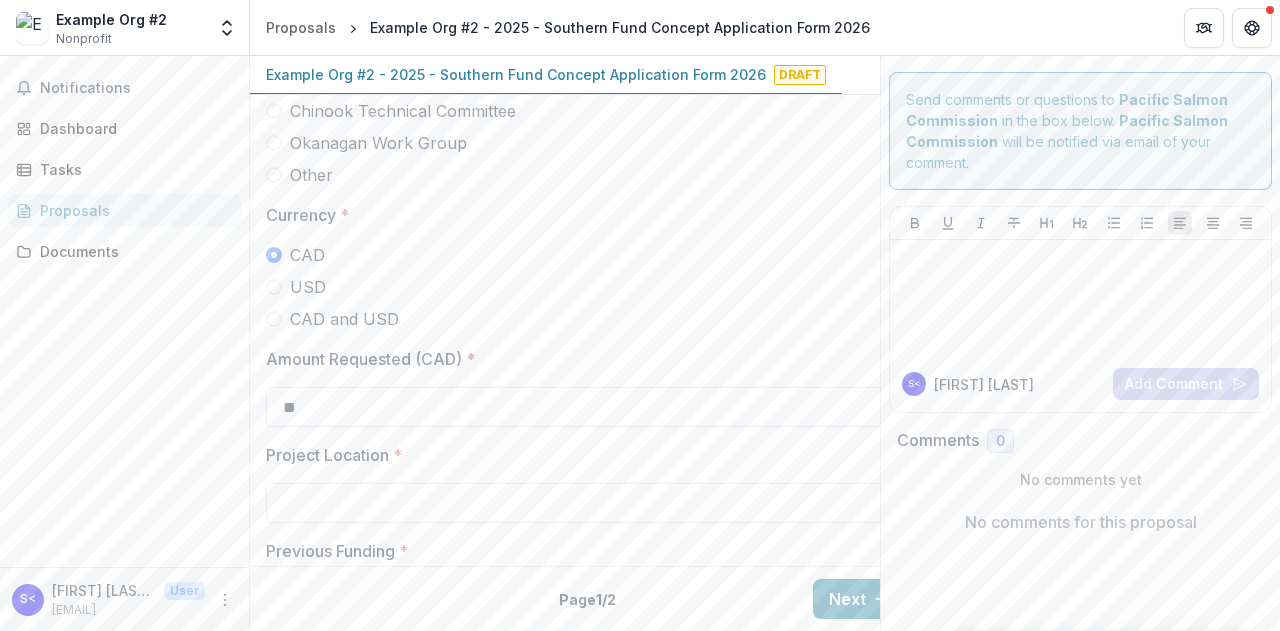 click on "**" at bounding box center [586, 407] 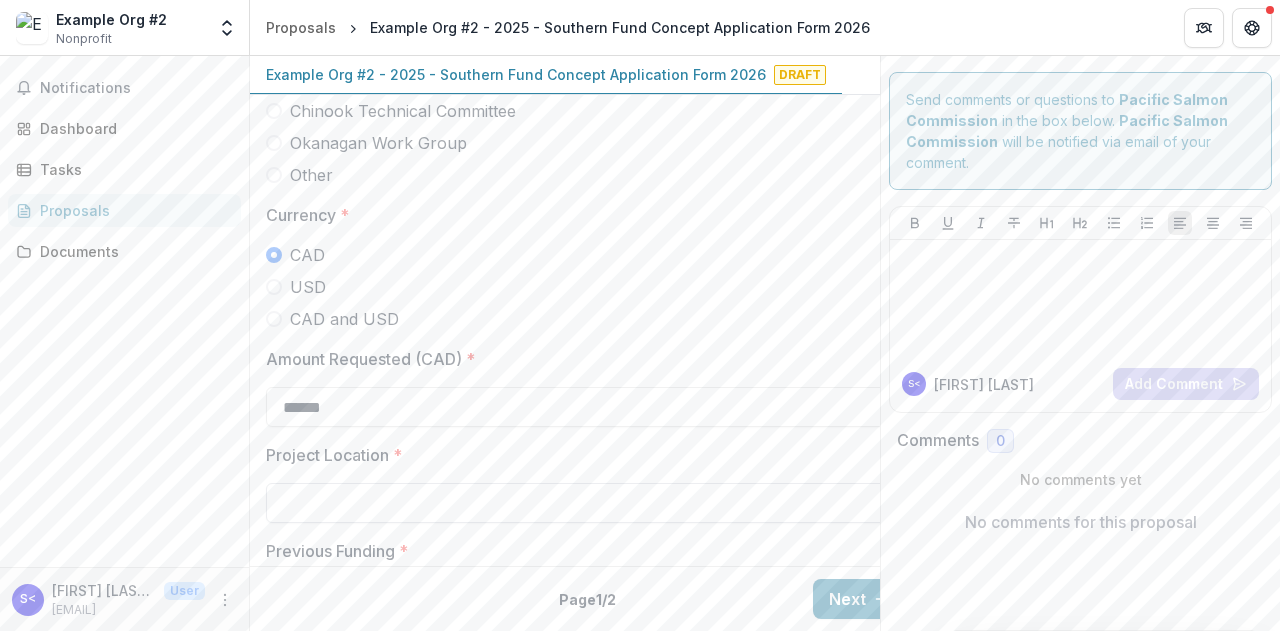 type on "******" 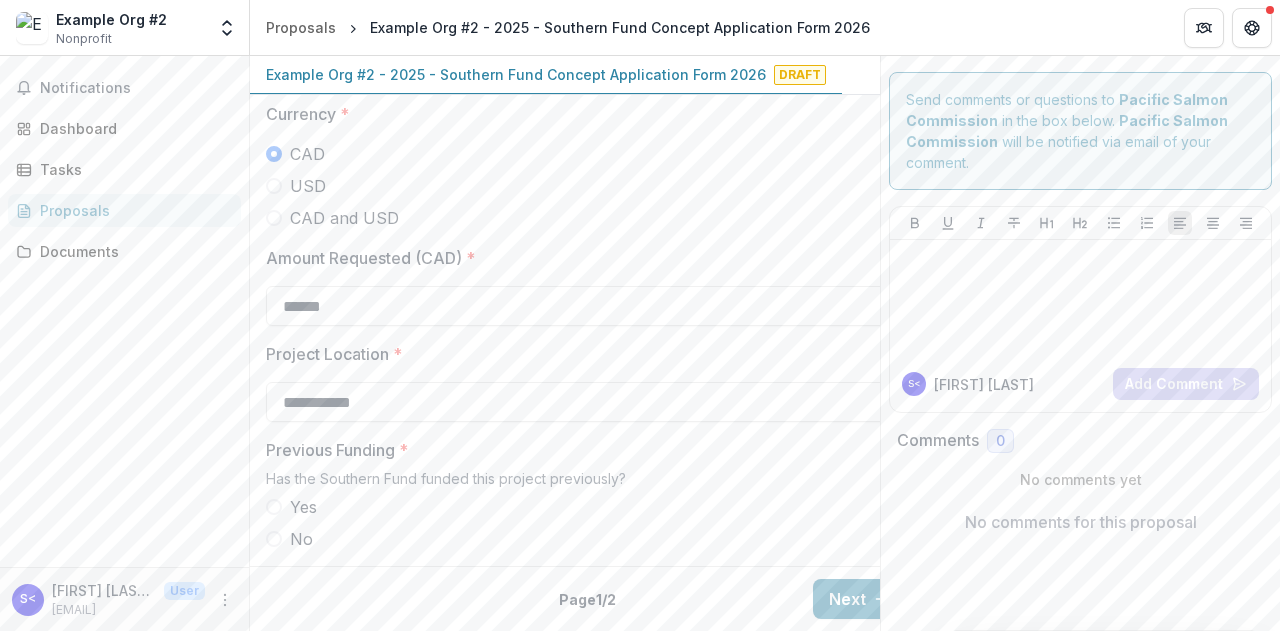 scroll, scrollTop: 1733, scrollLeft: 0, axis: vertical 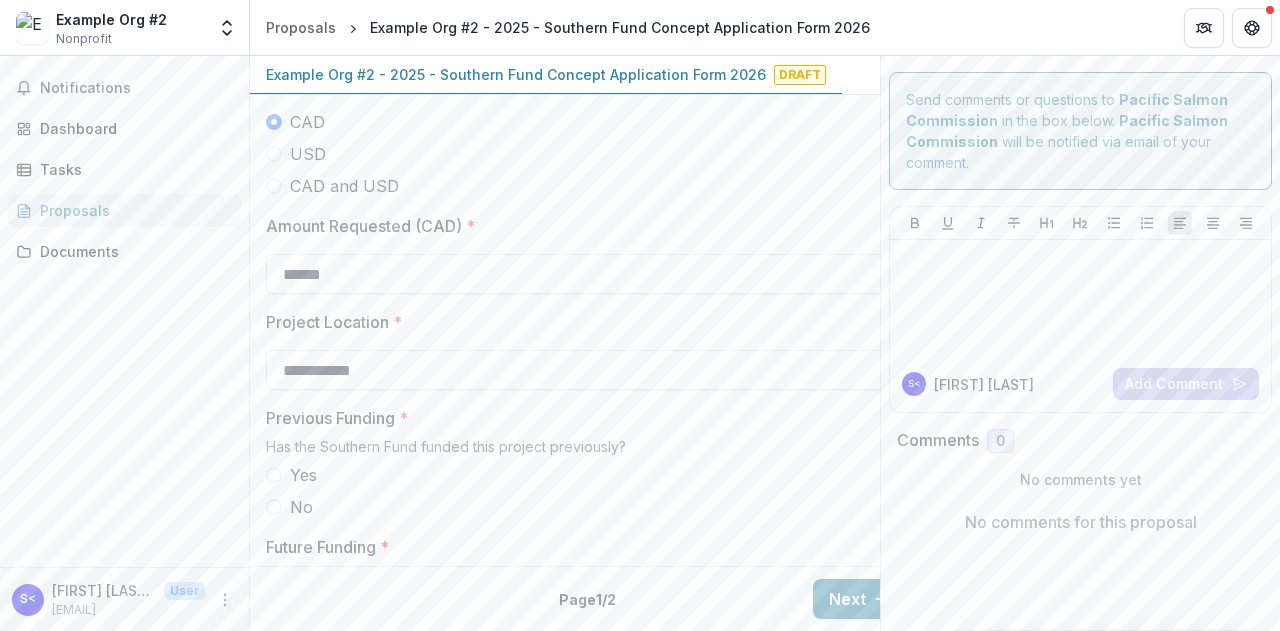 click on "No" at bounding box center [301, 507] 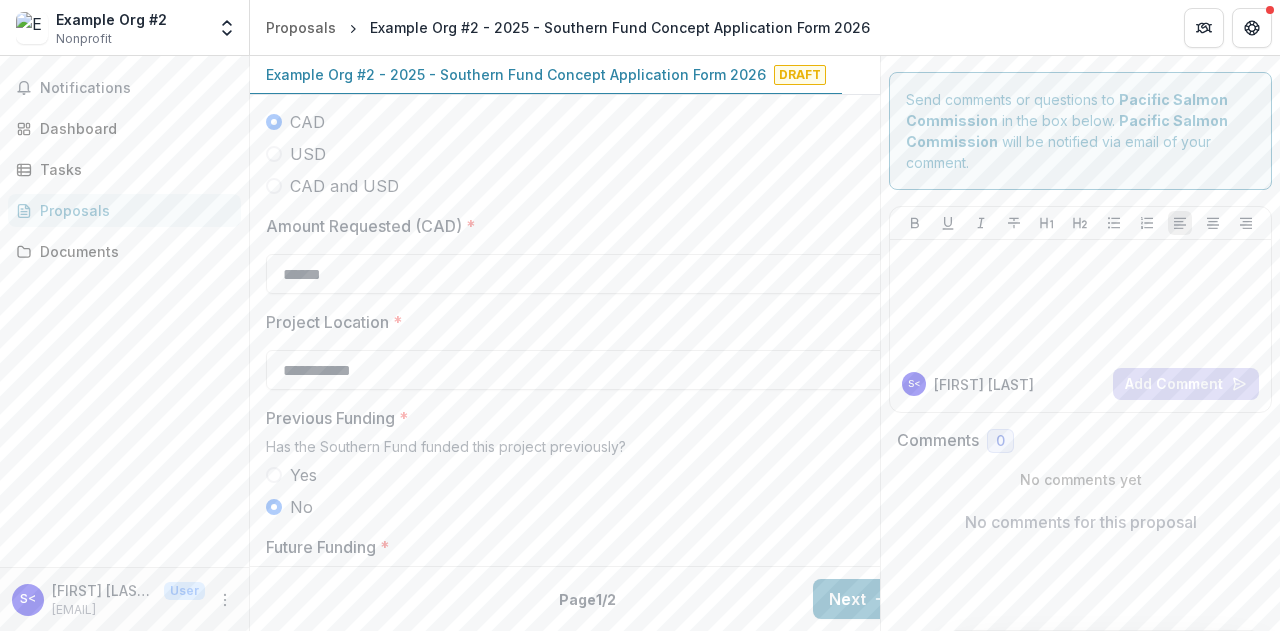 scroll, scrollTop: 2000, scrollLeft: 0, axis: vertical 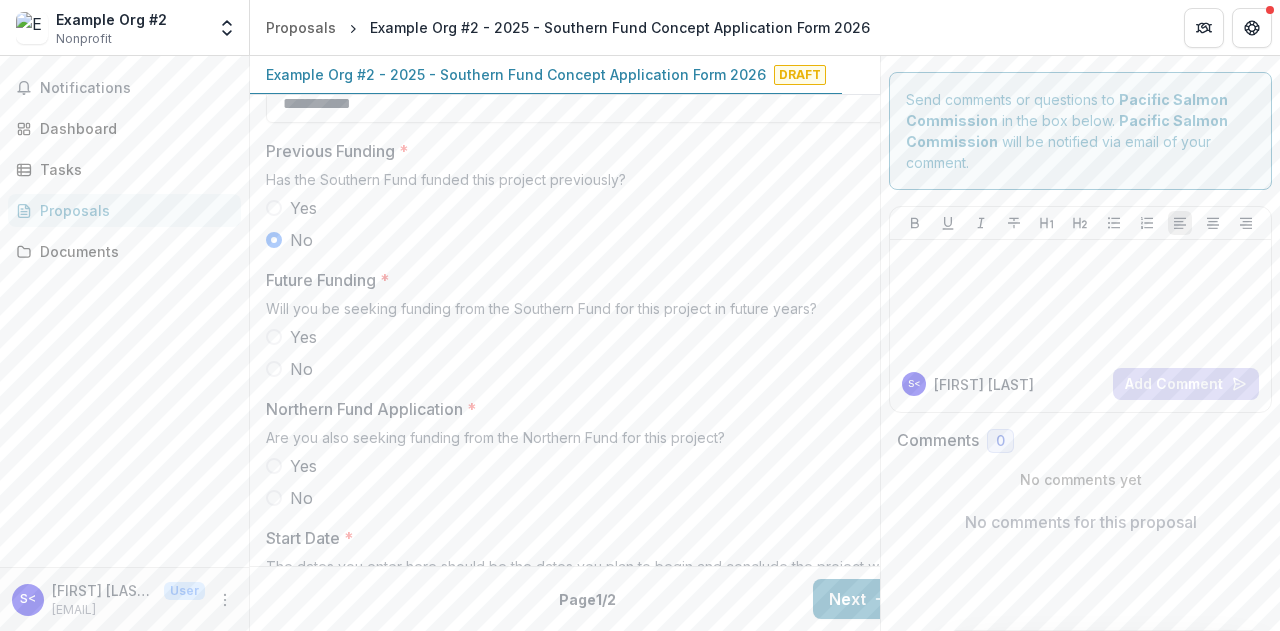 click on "No" at bounding box center (301, 369) 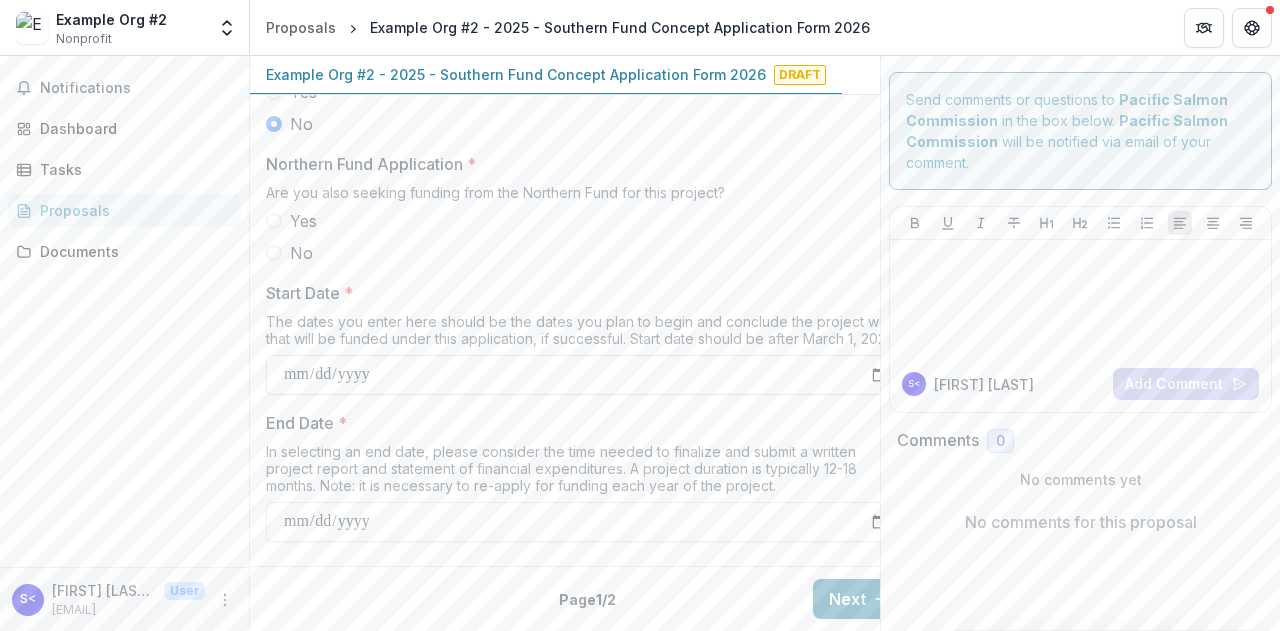 scroll, scrollTop: 1987, scrollLeft: 0, axis: vertical 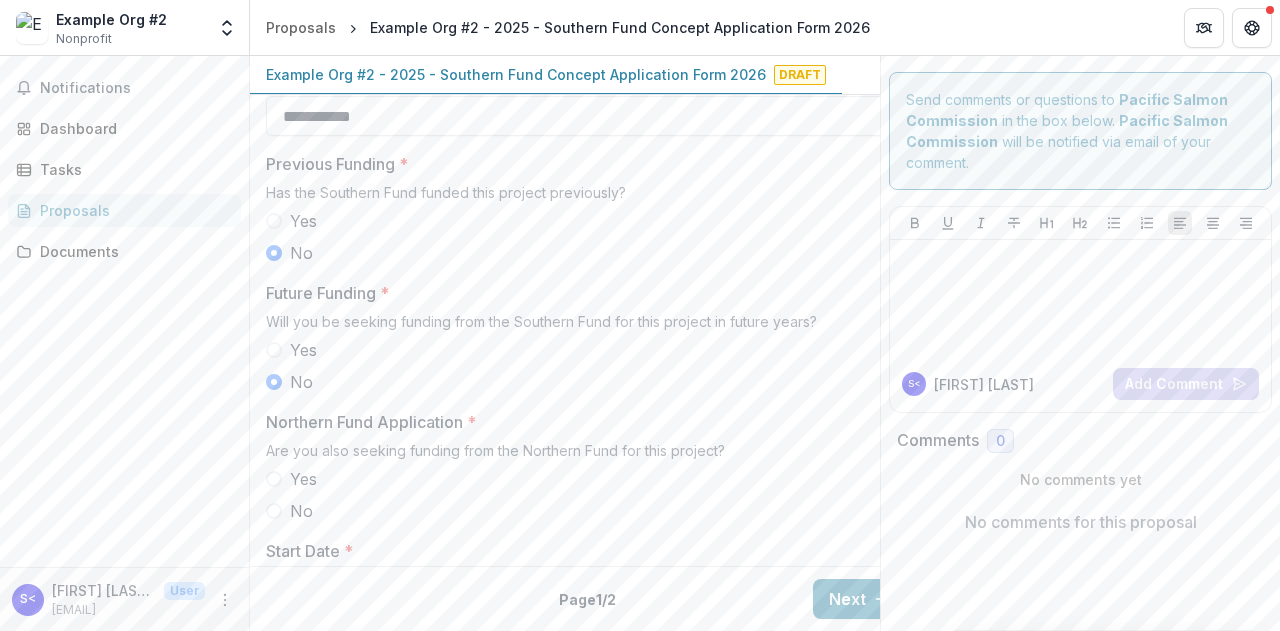click at bounding box center [274, 350] 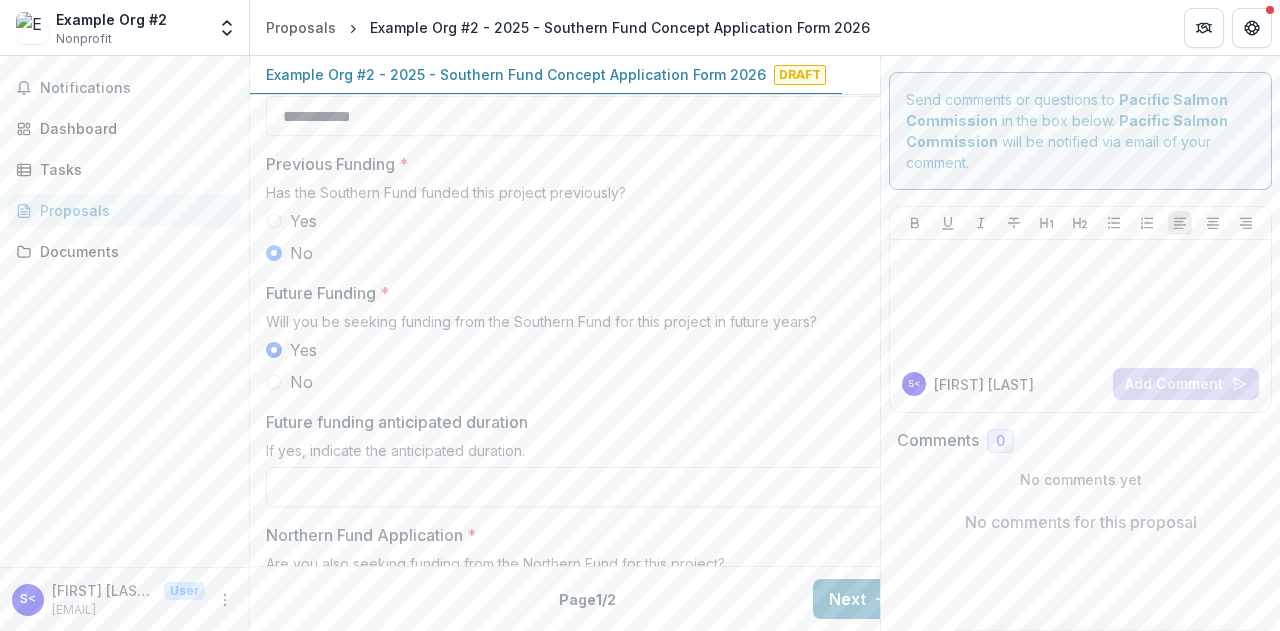 click at bounding box center (274, 350) 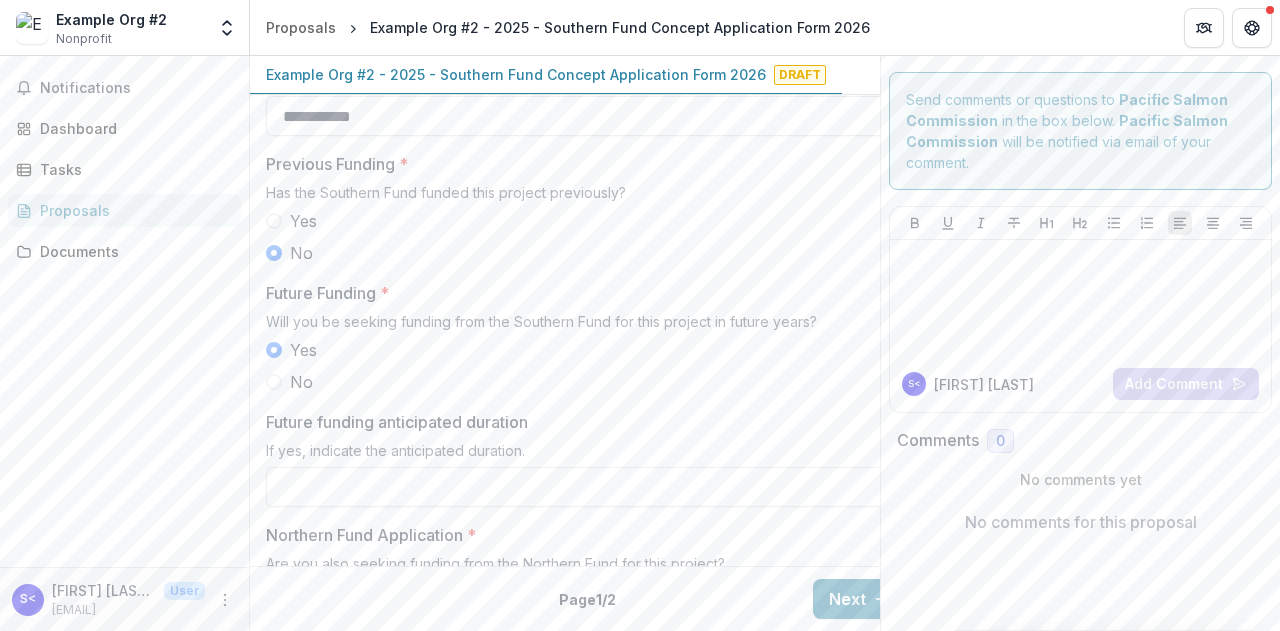 click on "No" at bounding box center (586, 382) 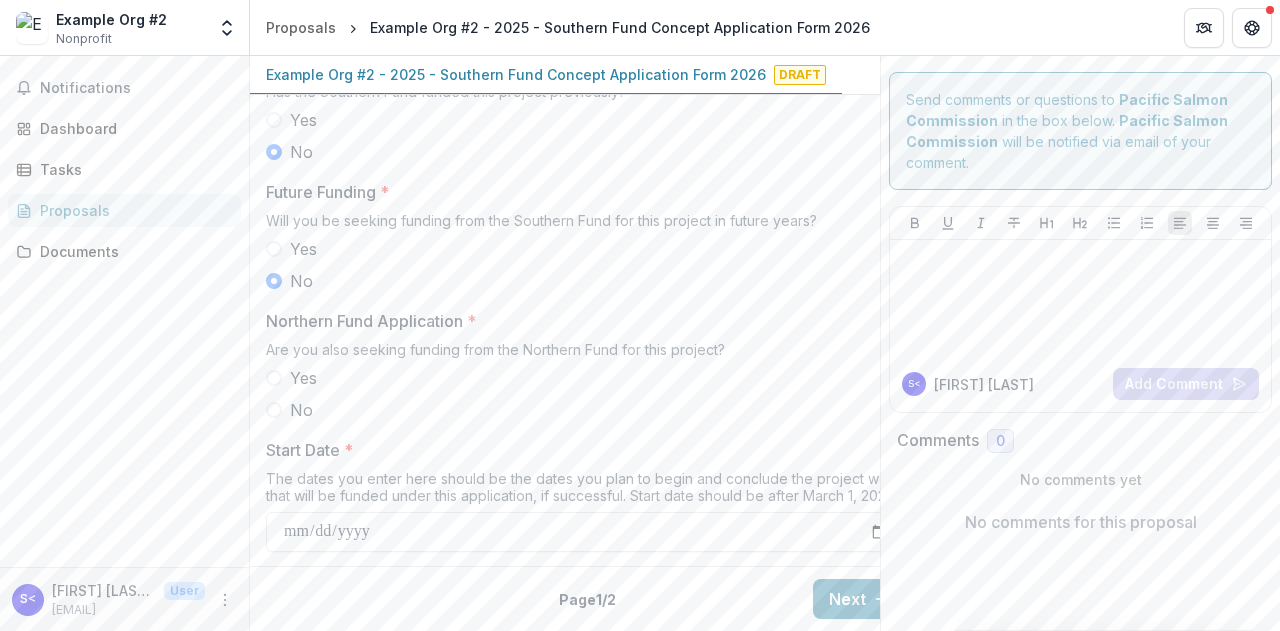 scroll, scrollTop: 2120, scrollLeft: 0, axis: vertical 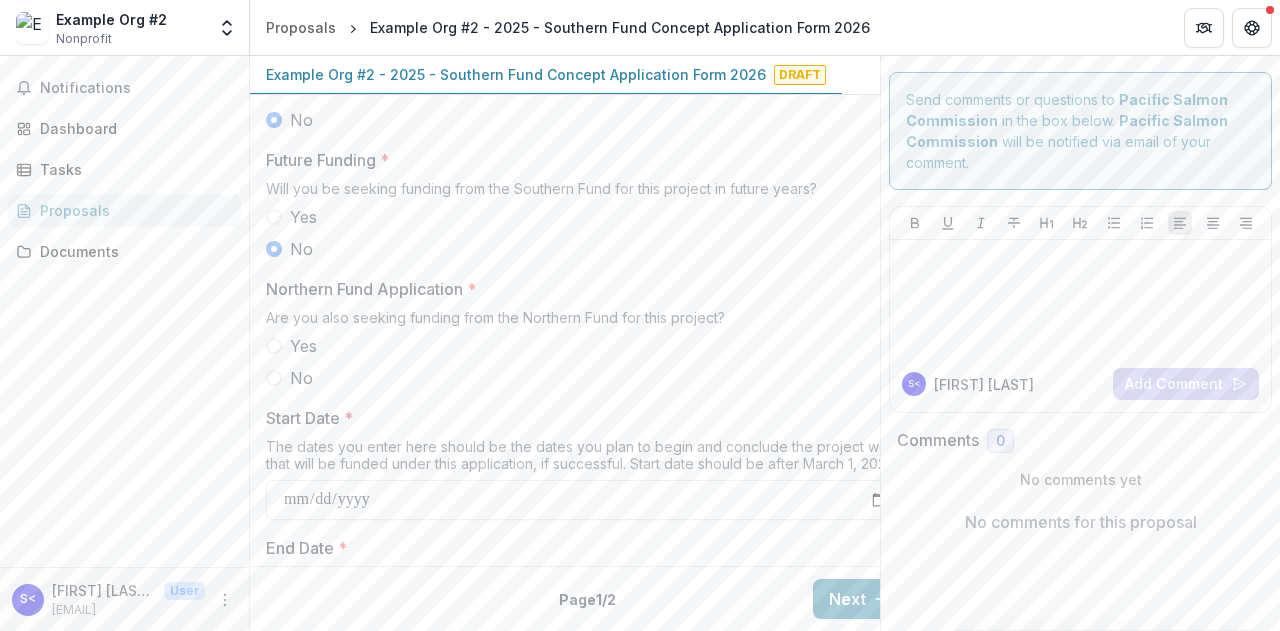 click at bounding box center (274, 378) 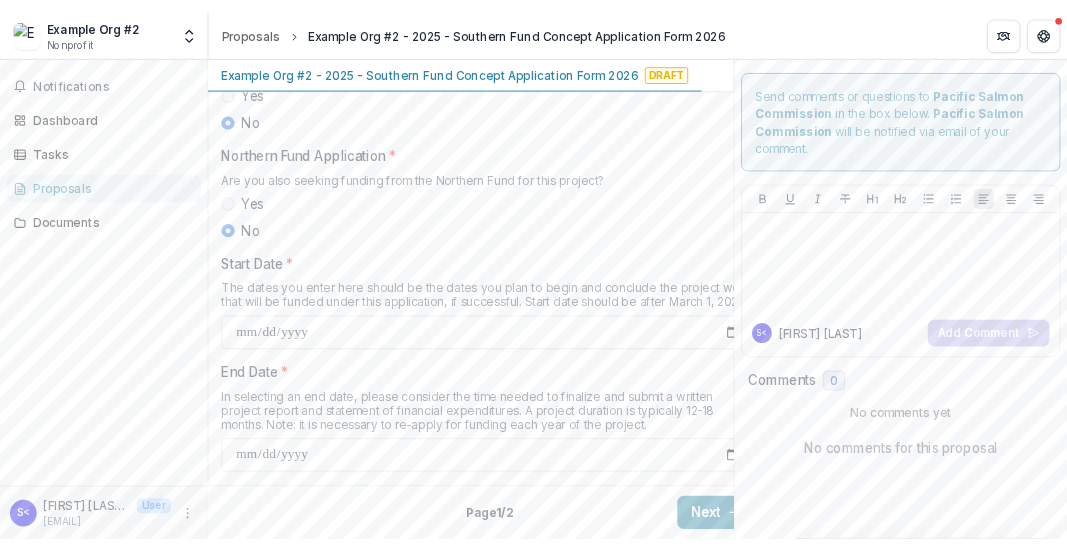 scroll, scrollTop: 2254, scrollLeft: 0, axis: vertical 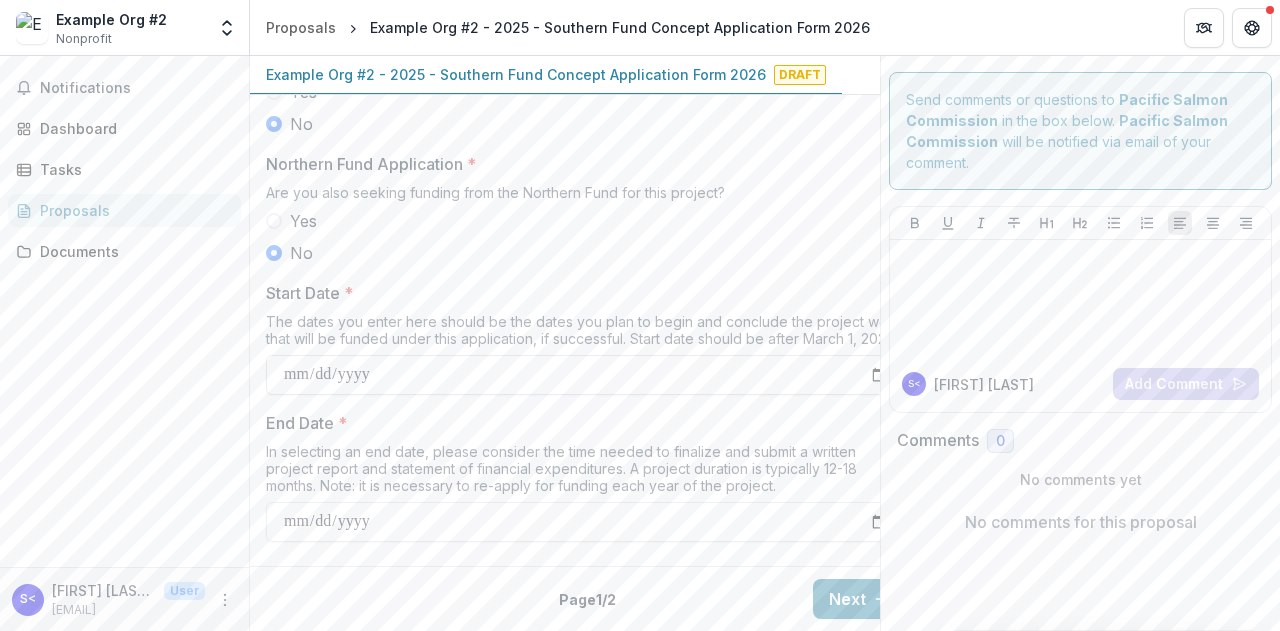 click on "Start Date *" at bounding box center [586, 375] 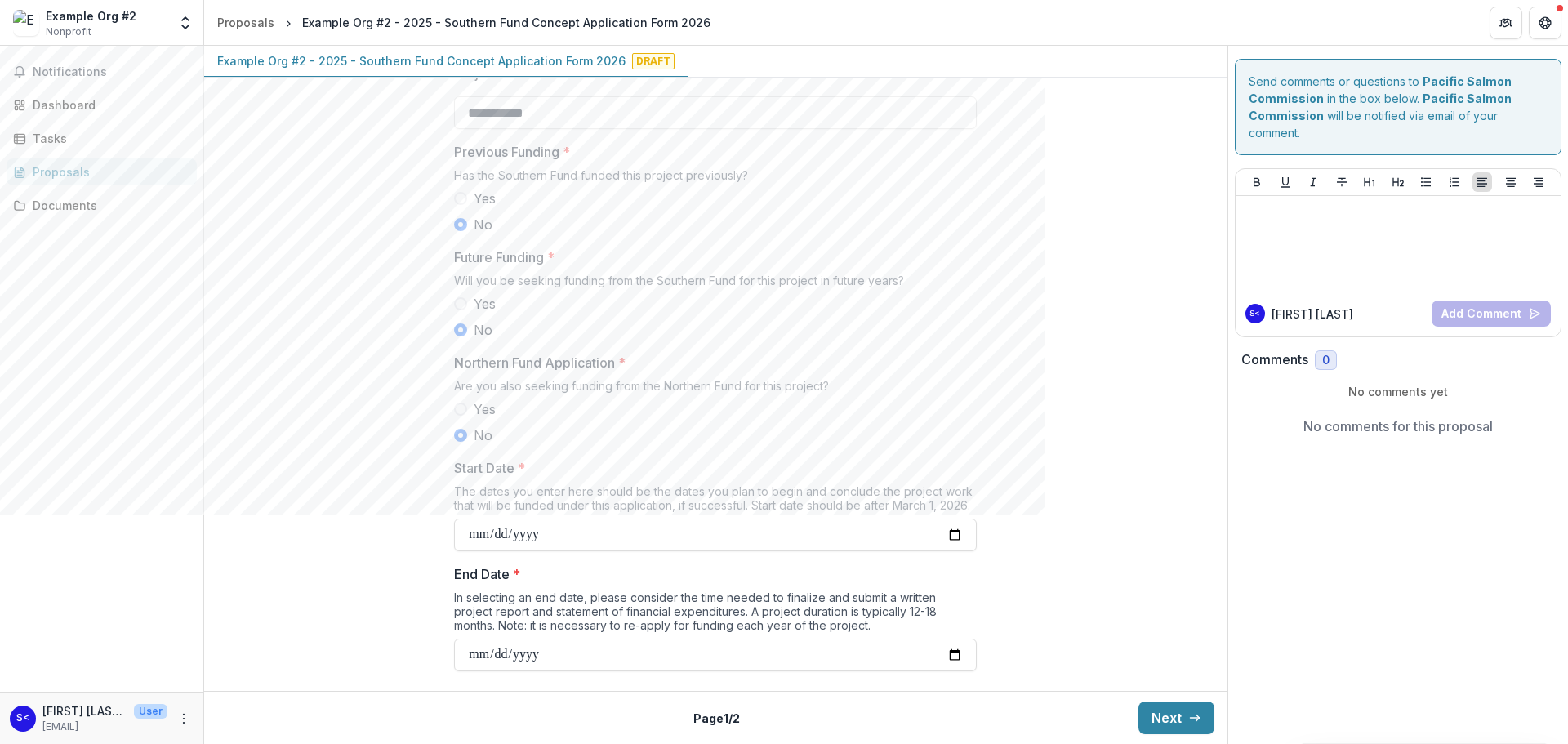 scroll, scrollTop: 1585, scrollLeft: 0, axis: vertical 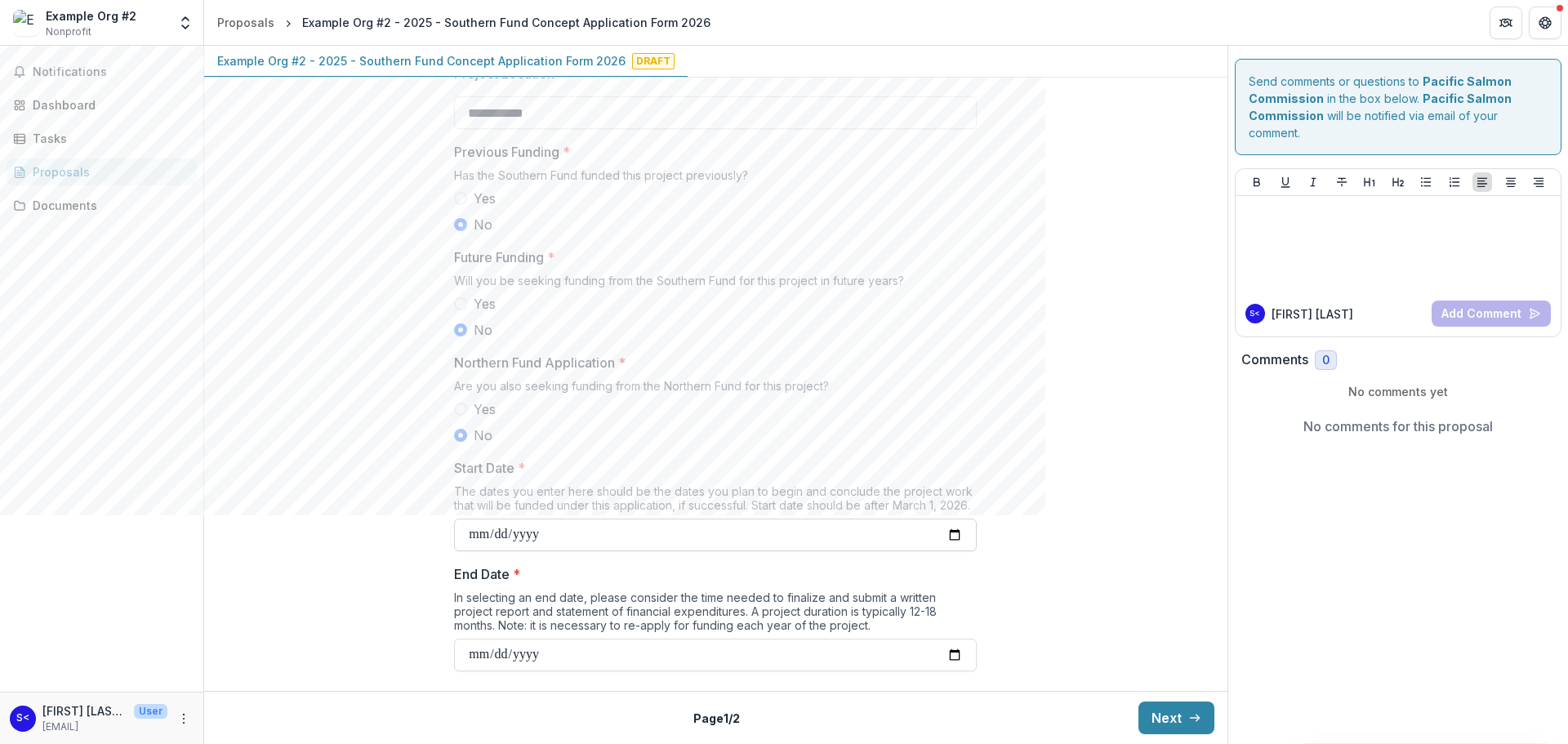 click on "Start Date *" at bounding box center [715, 535] 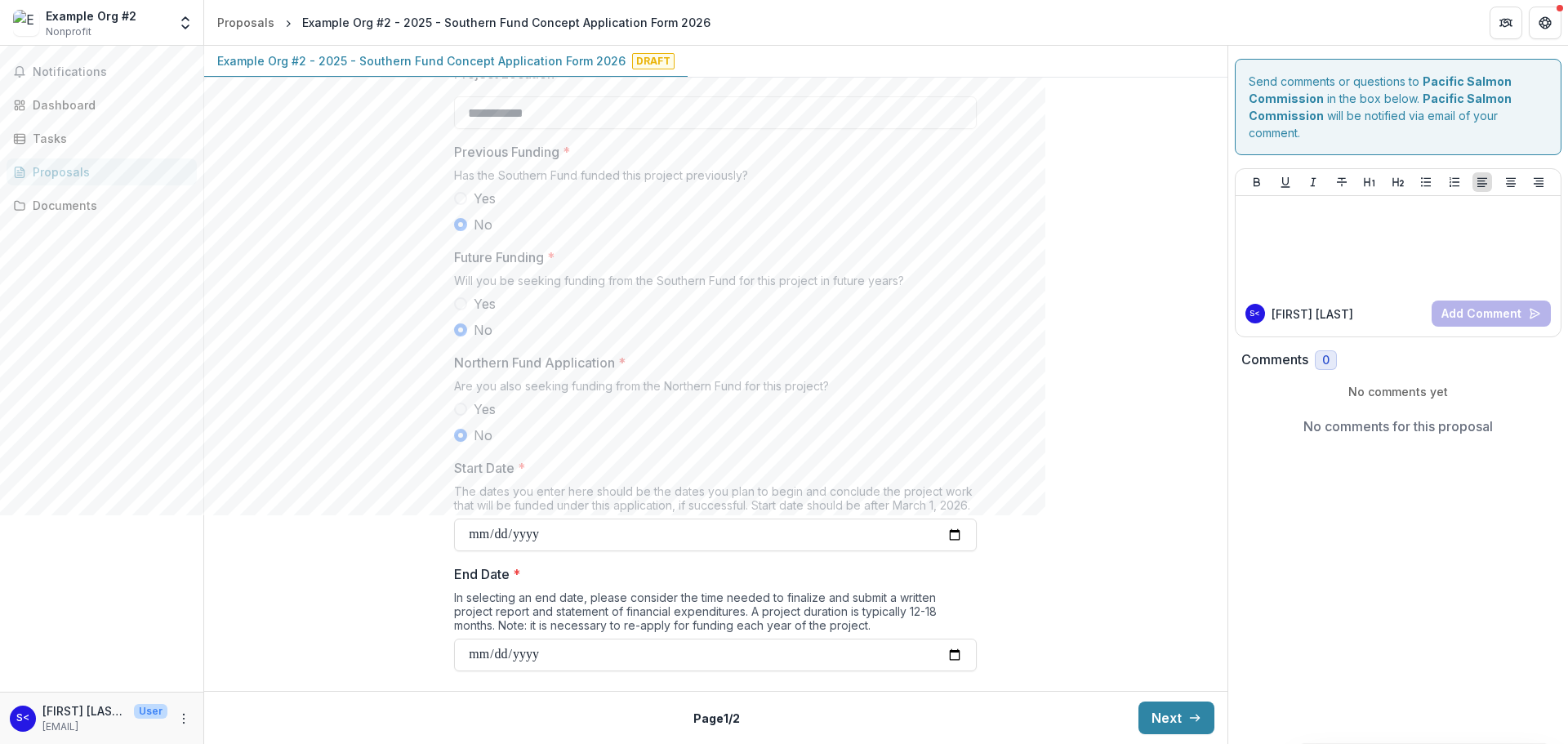 type on "**********" 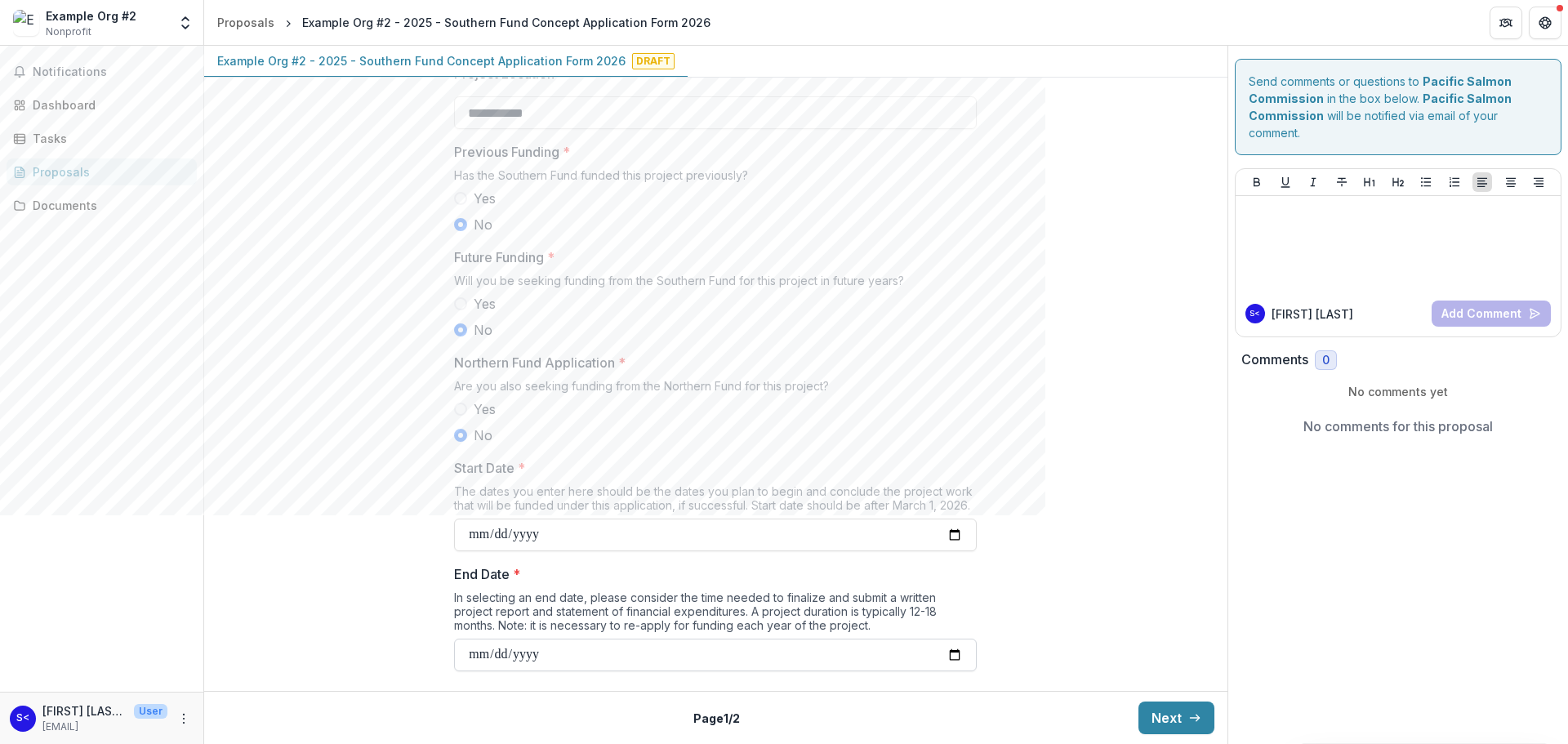 click on "End Date *" at bounding box center (715, 655) 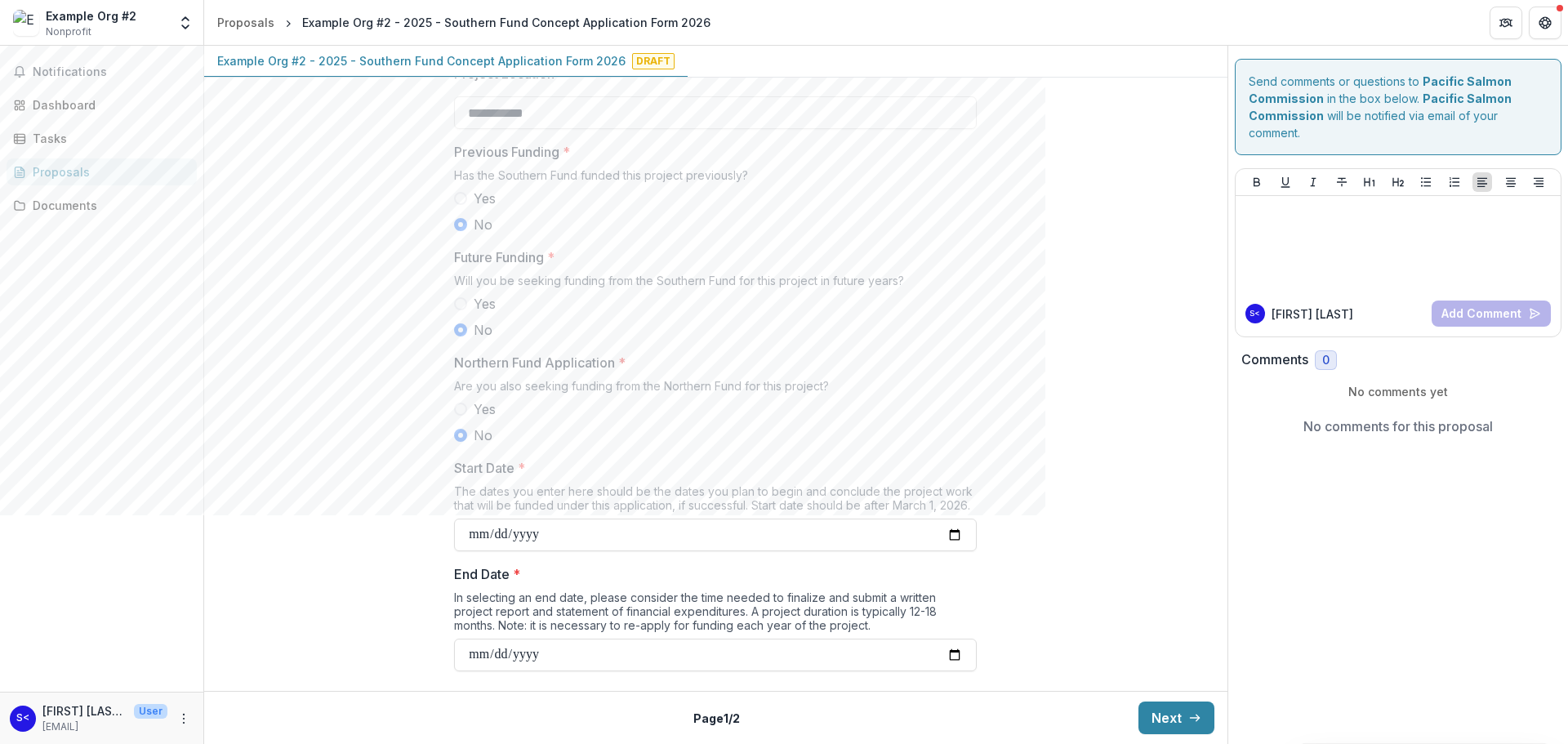 type on "**********" 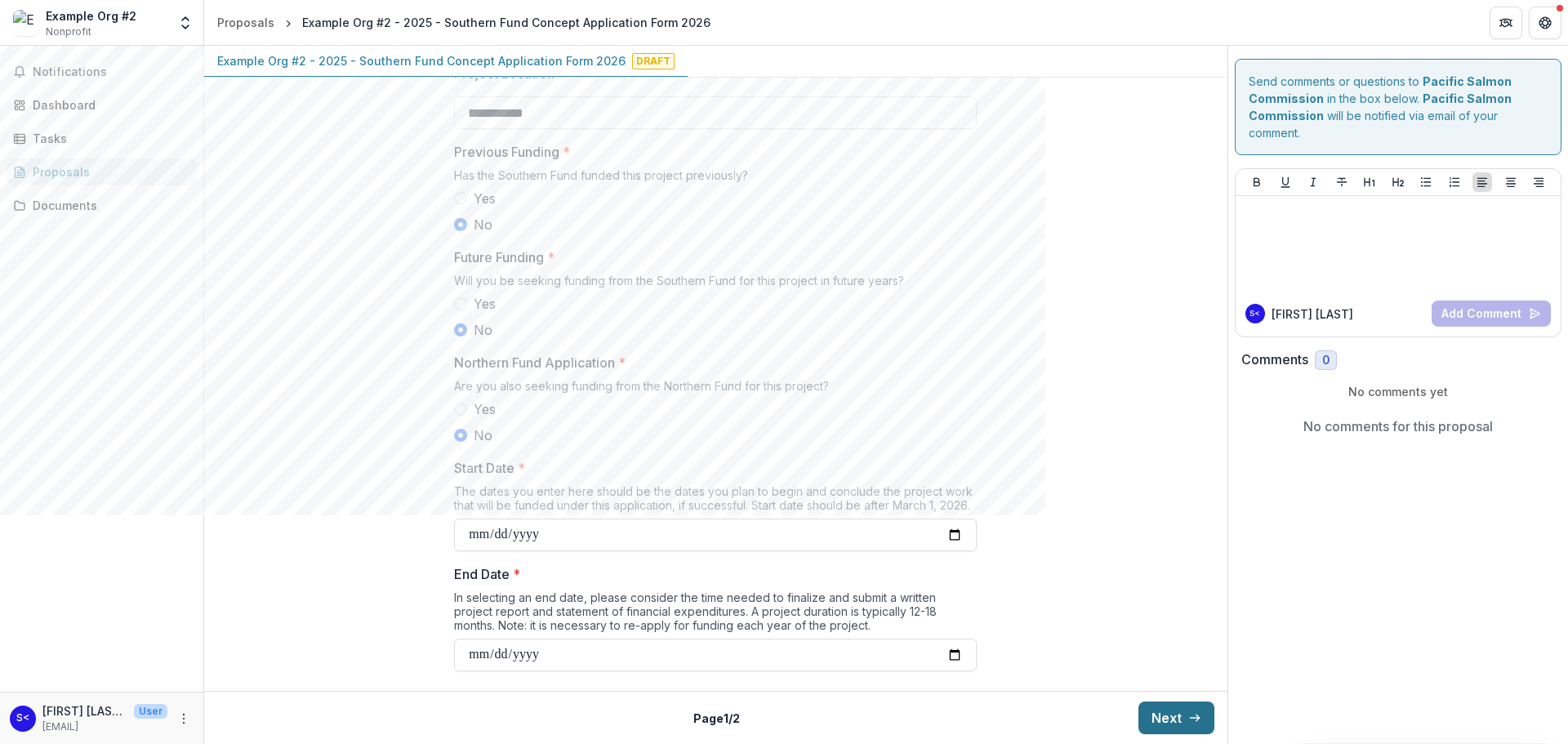 click on "Next" at bounding box center (1176, 718) 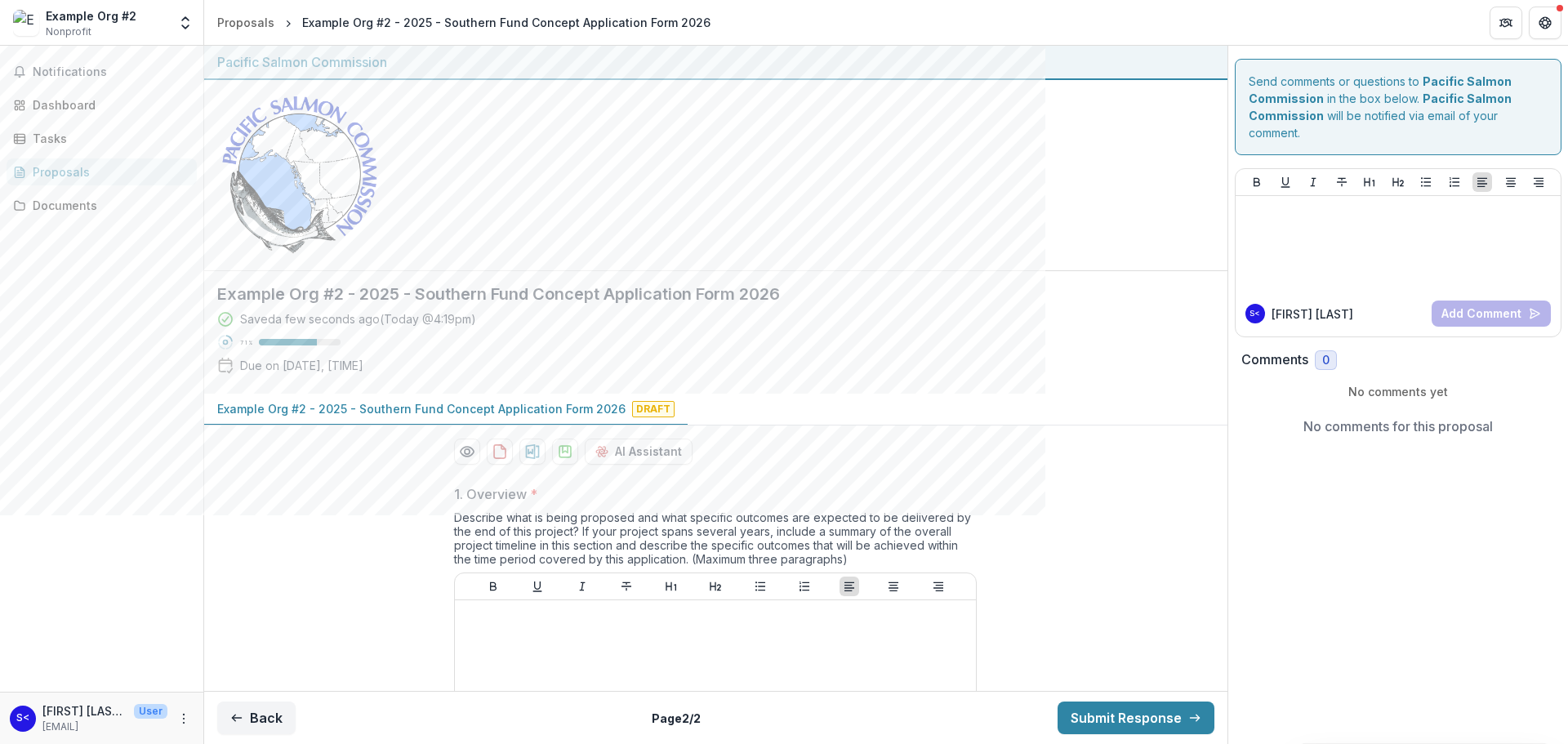 scroll, scrollTop: 327, scrollLeft: 0, axis: vertical 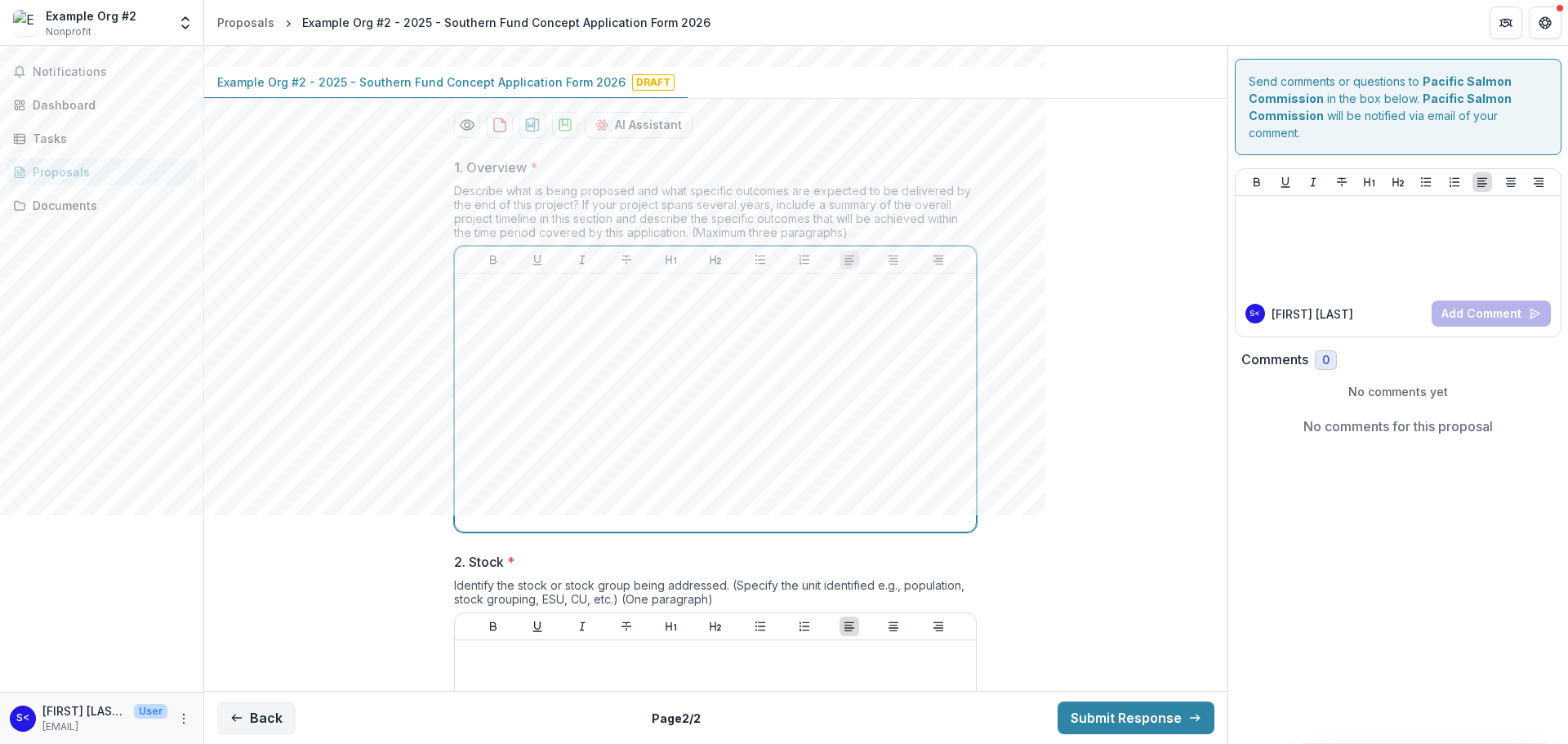 click at bounding box center [715, 403] 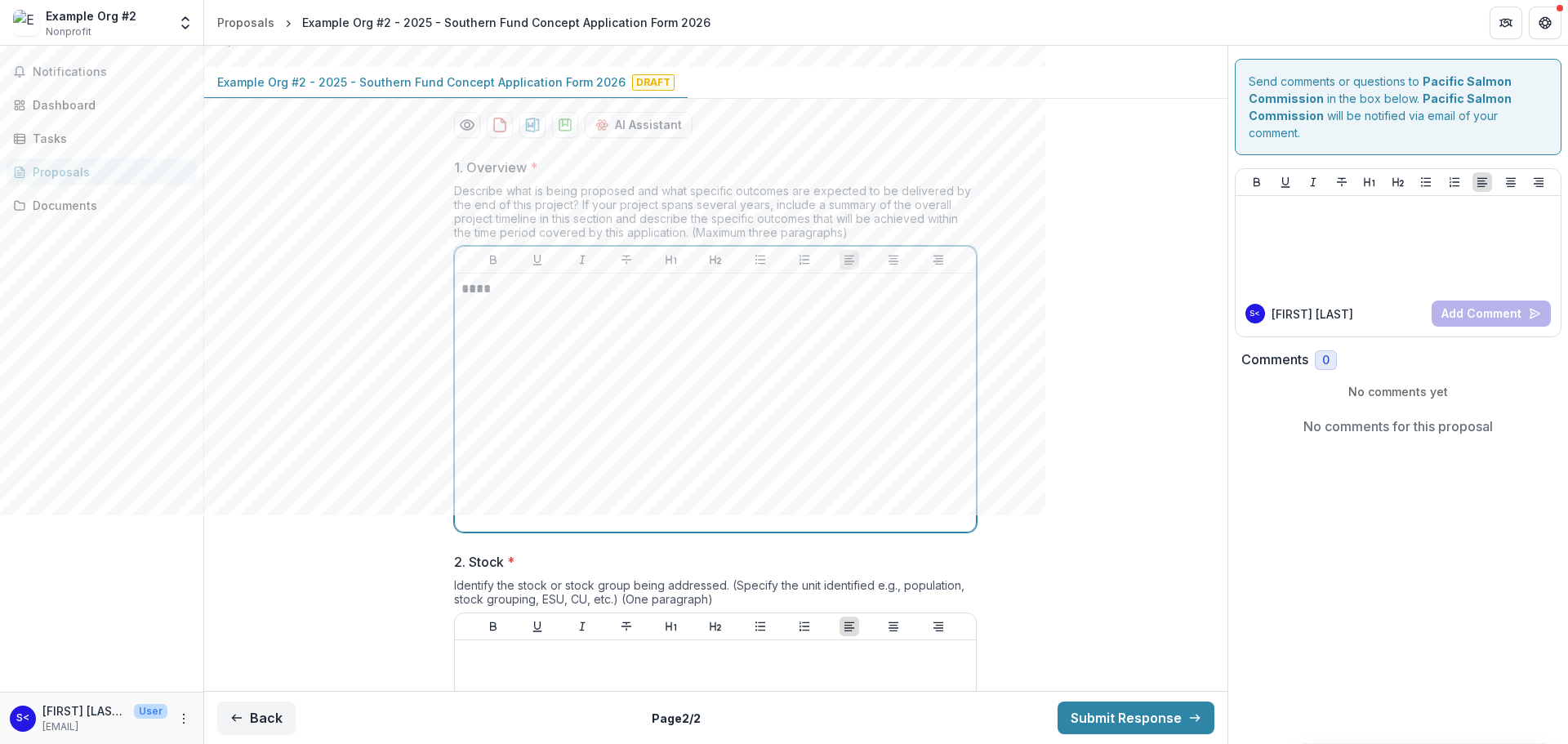 scroll, scrollTop: 653, scrollLeft: 0, axis: vertical 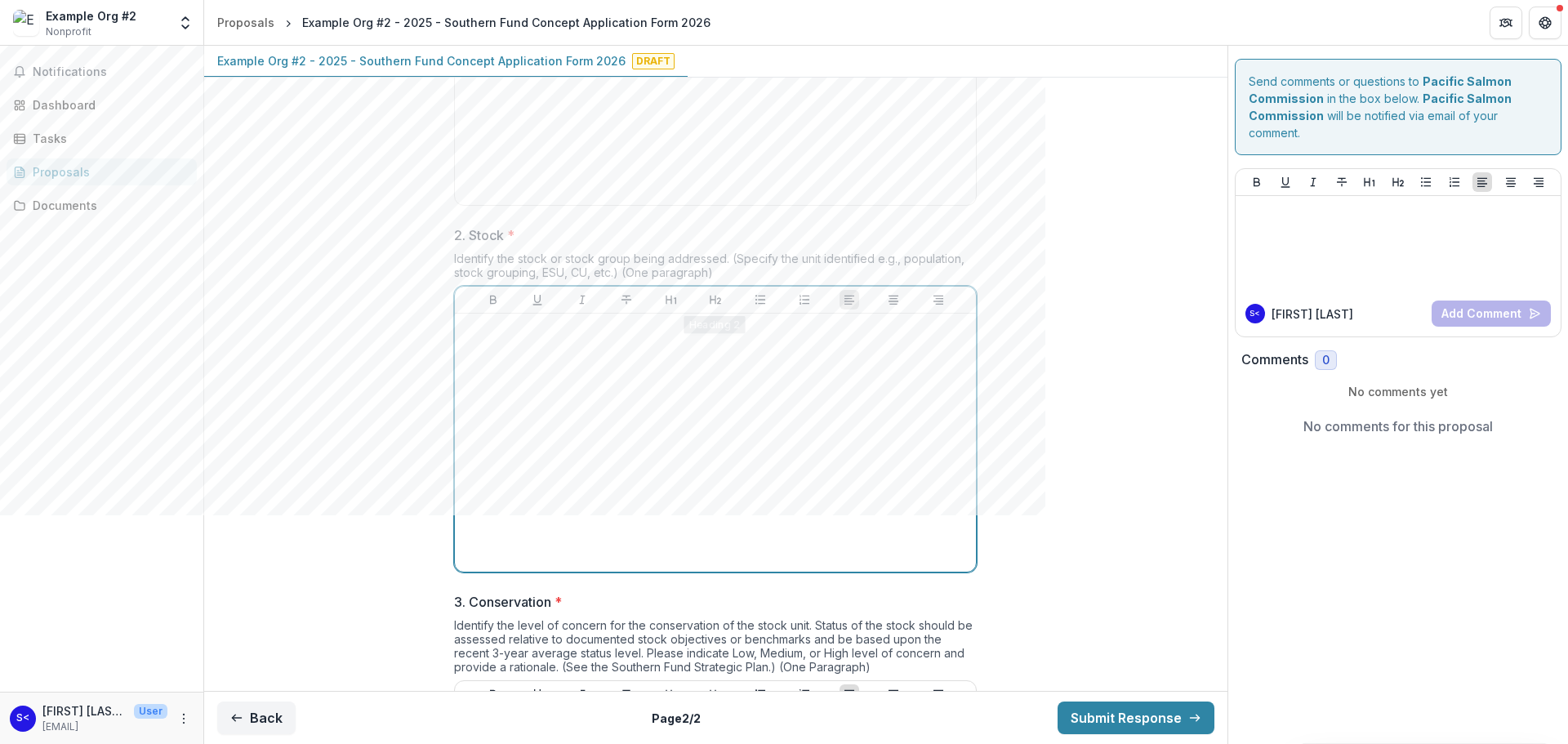 click at bounding box center (715, 443) 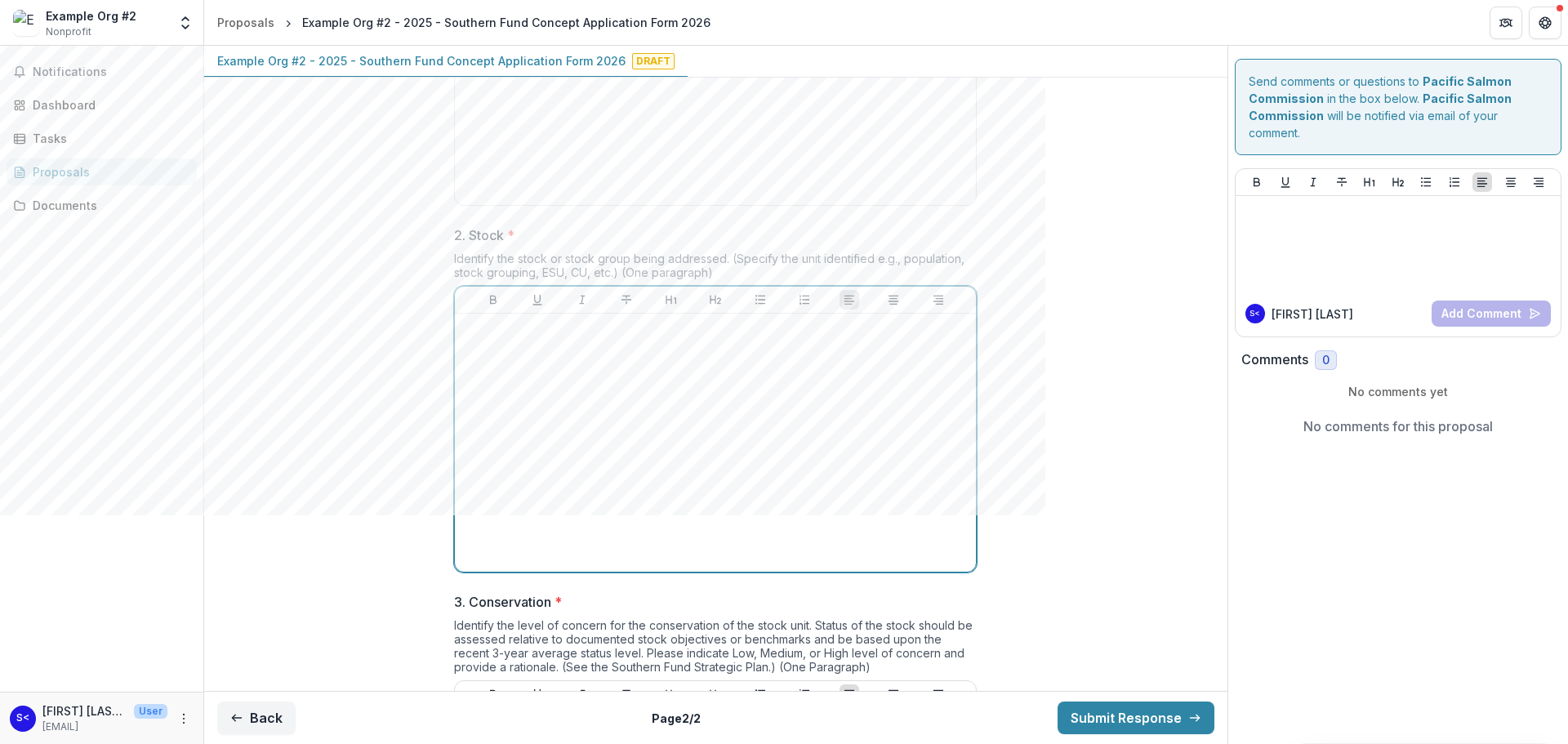 type 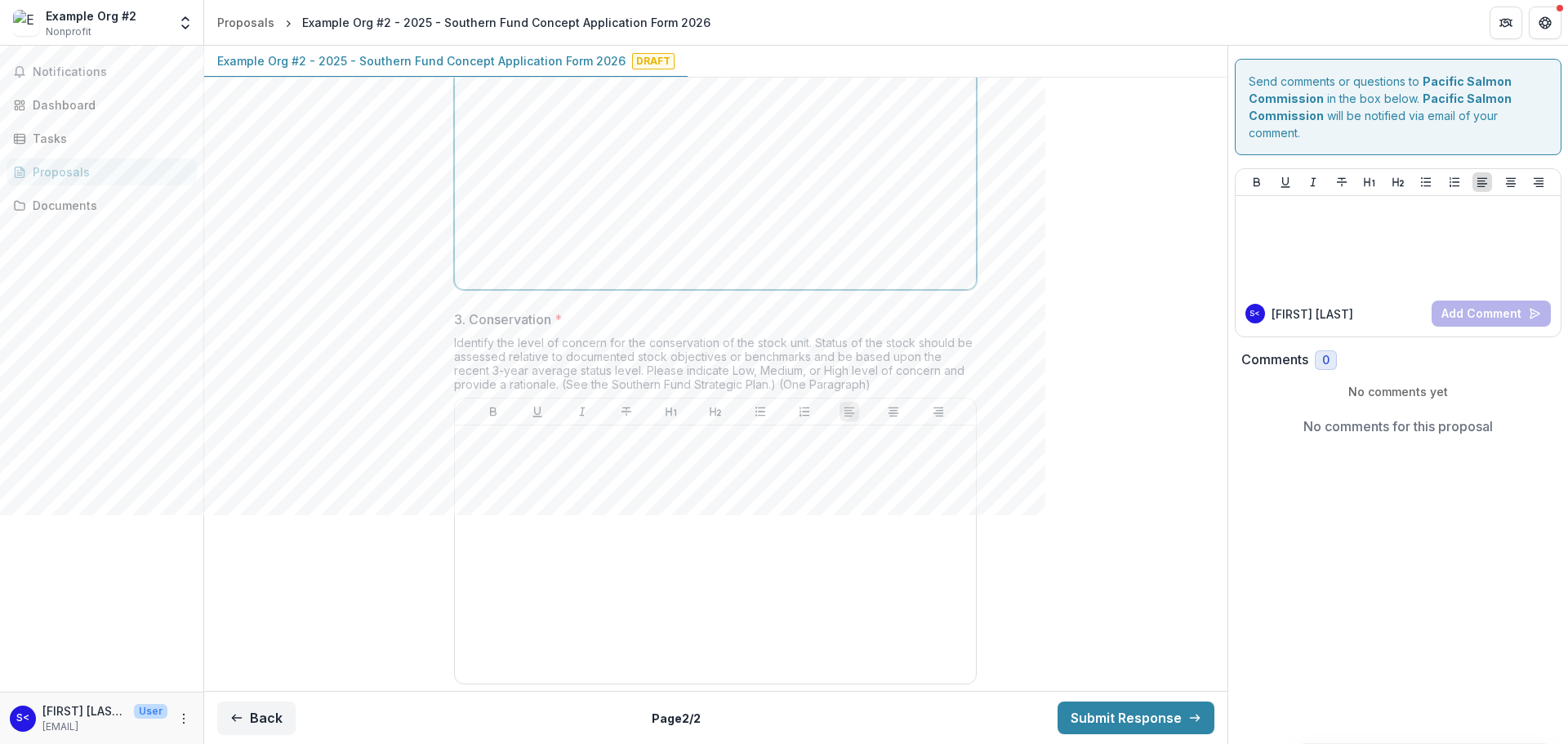 scroll, scrollTop: 1089, scrollLeft: 0, axis: vertical 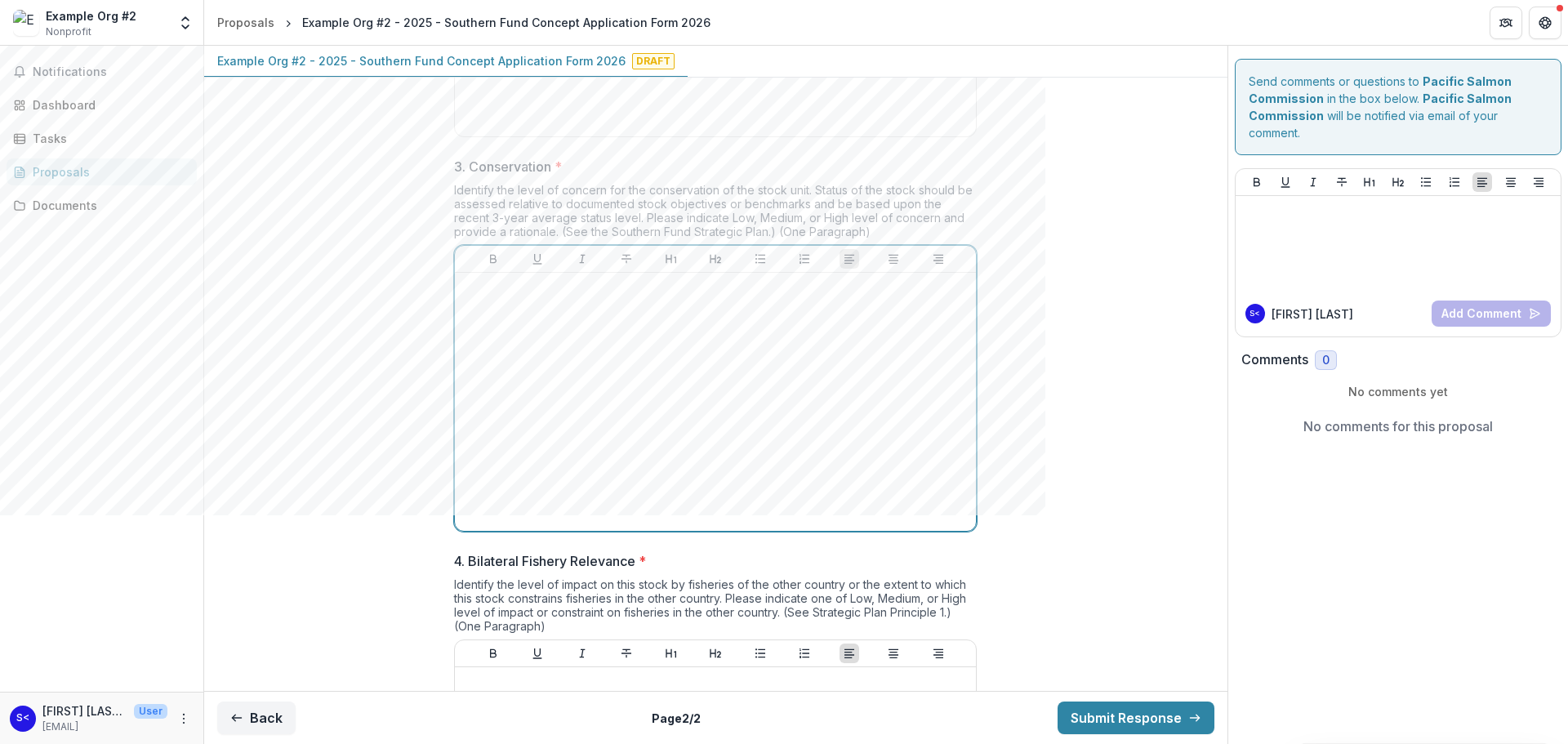 click at bounding box center [715, 402] 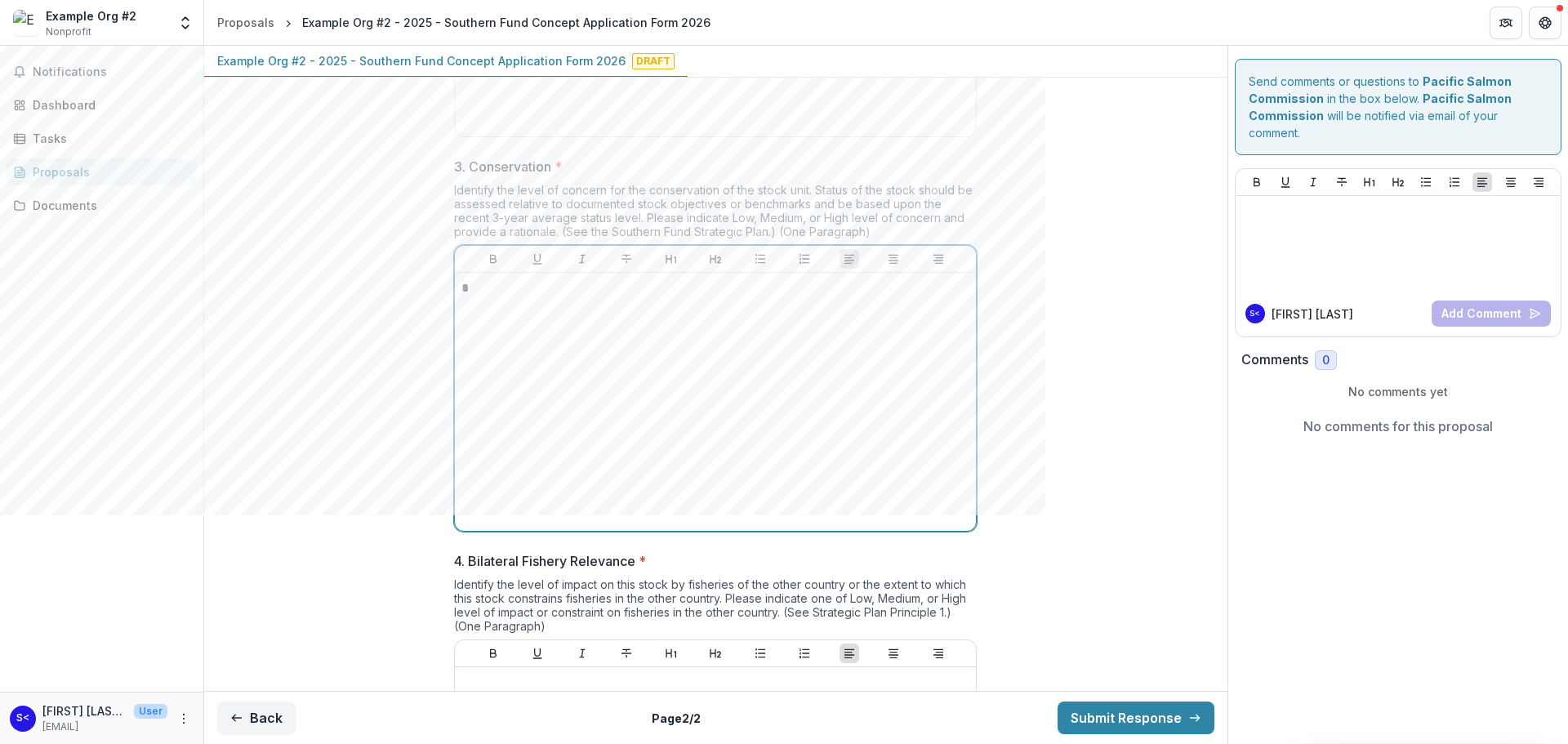 type 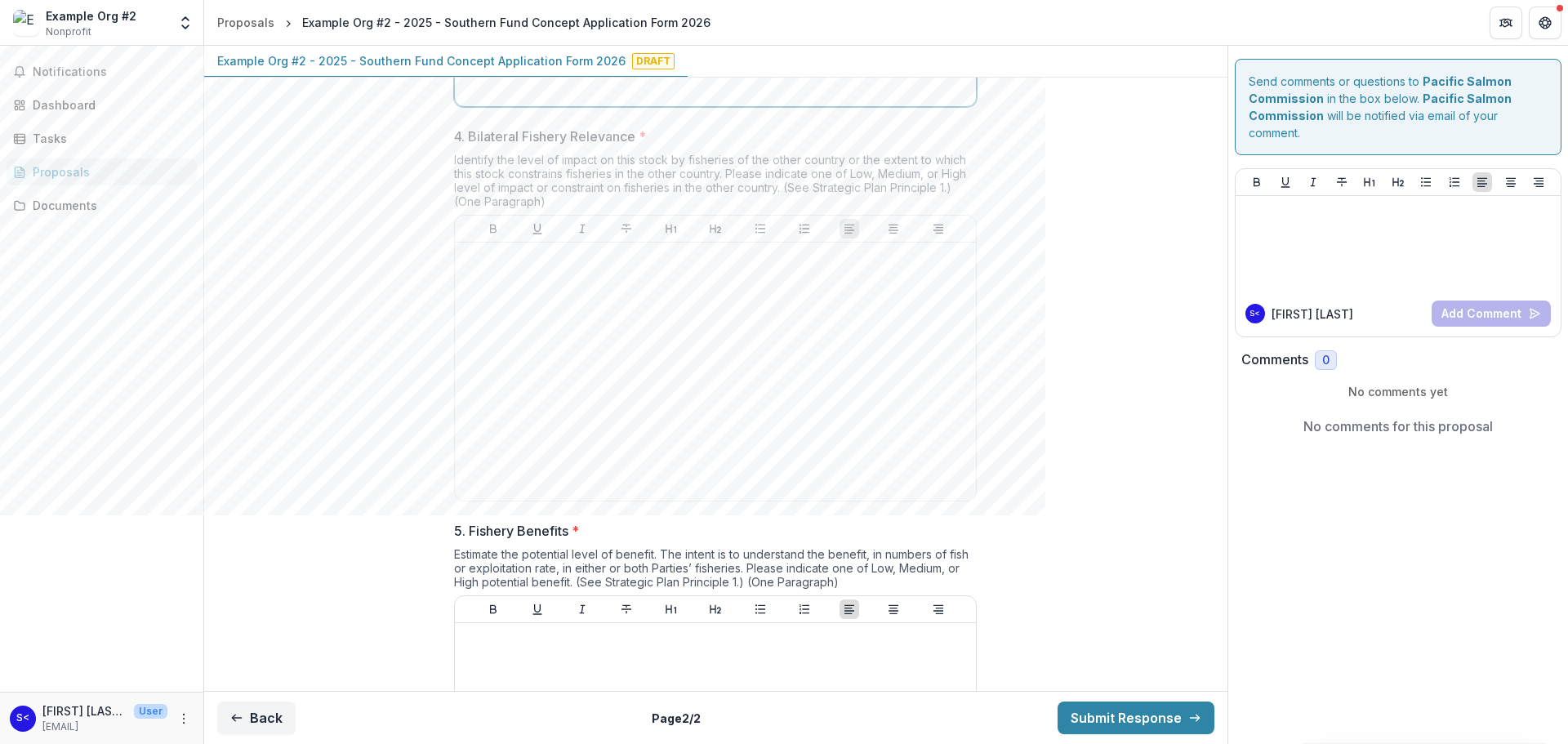 scroll, scrollTop: 1525, scrollLeft: 0, axis: vertical 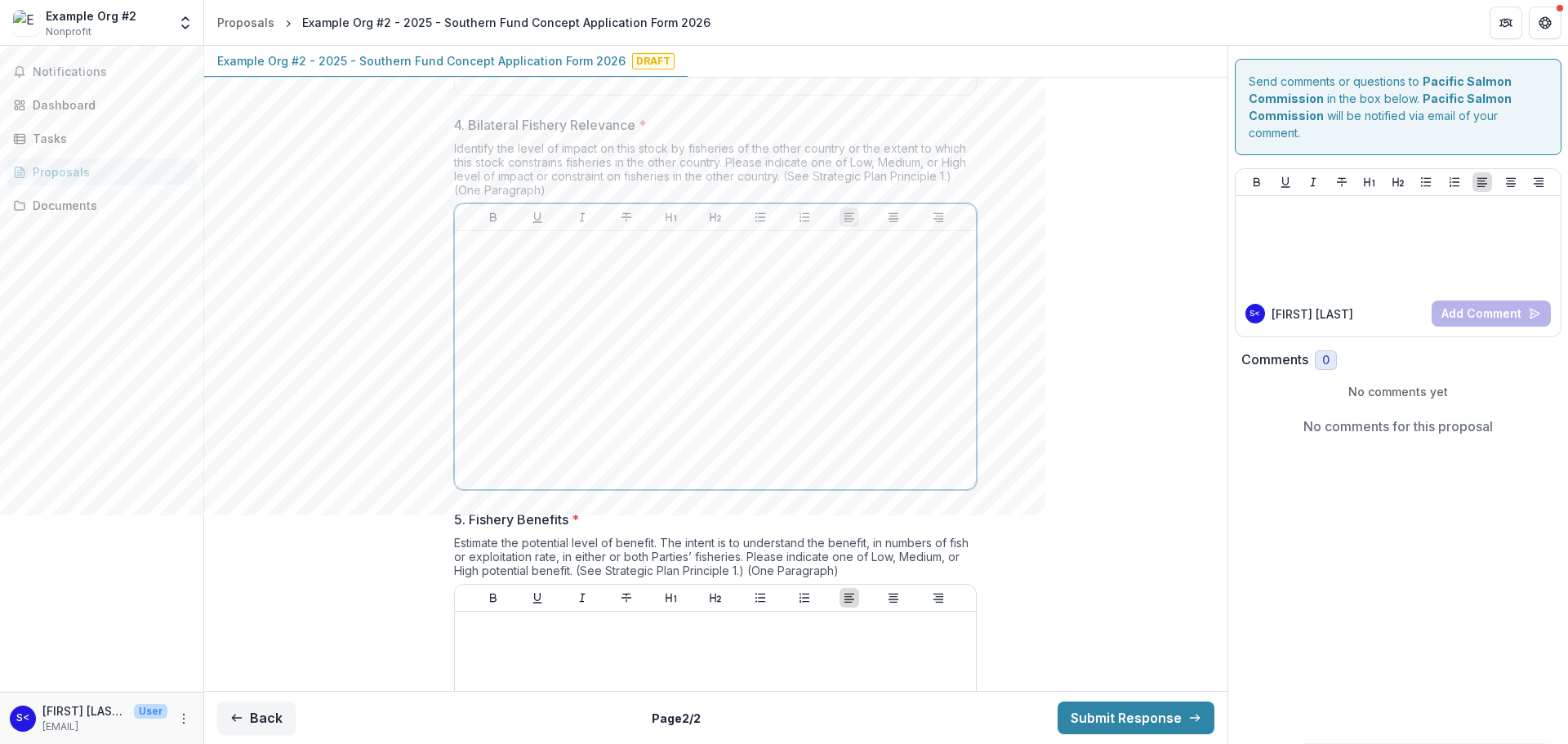 click at bounding box center [715, 360] 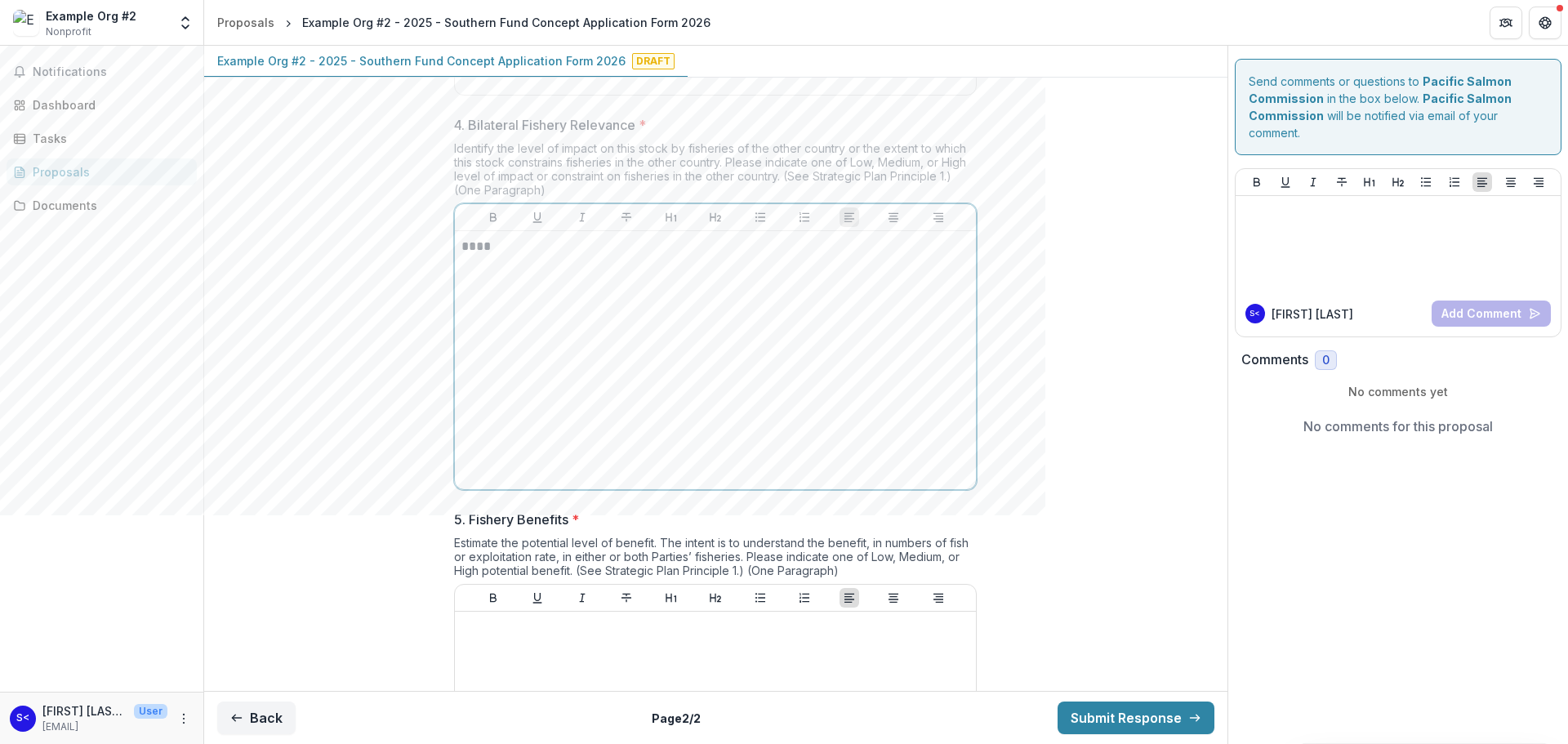 scroll, scrollTop: 1742, scrollLeft: 0, axis: vertical 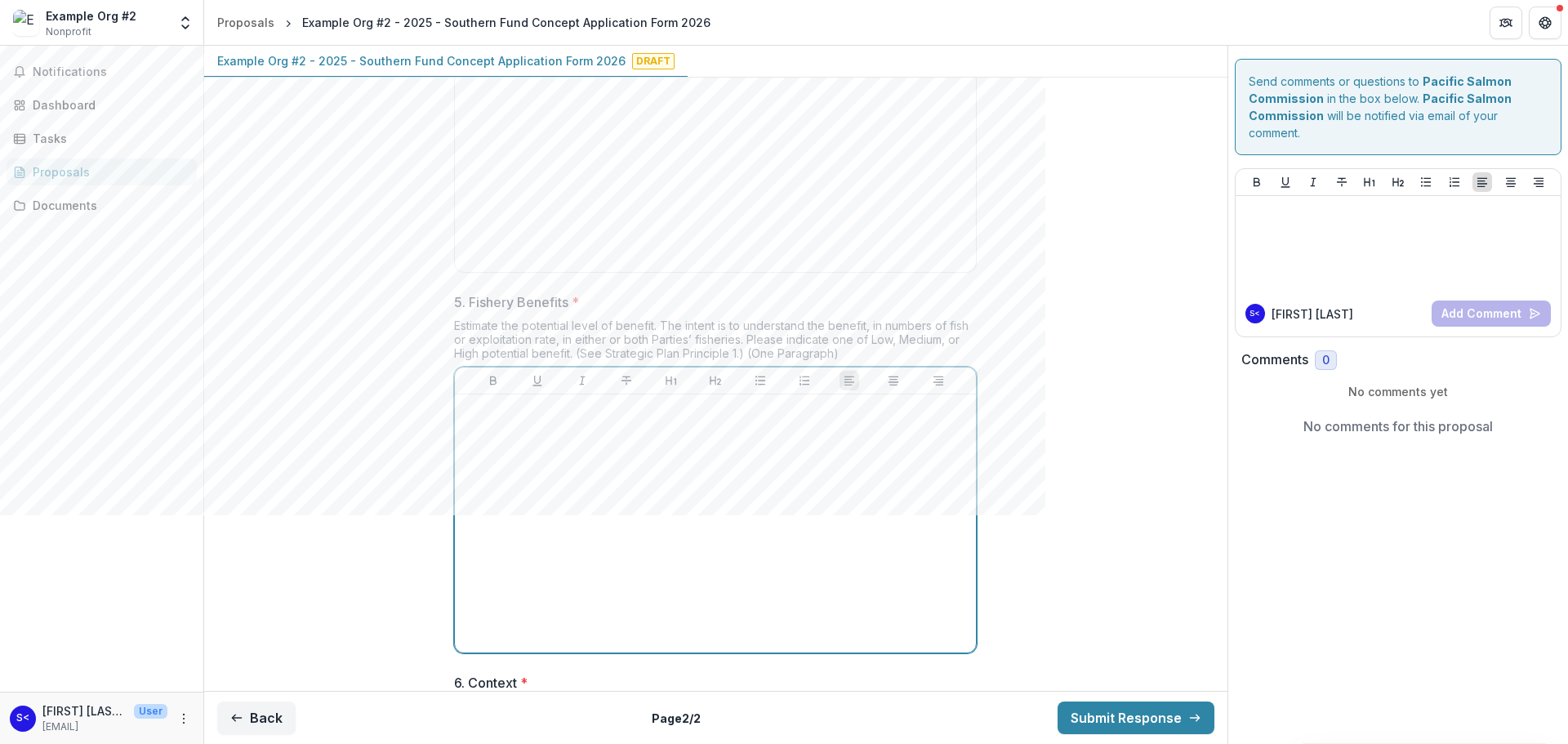 click at bounding box center (715, 523) 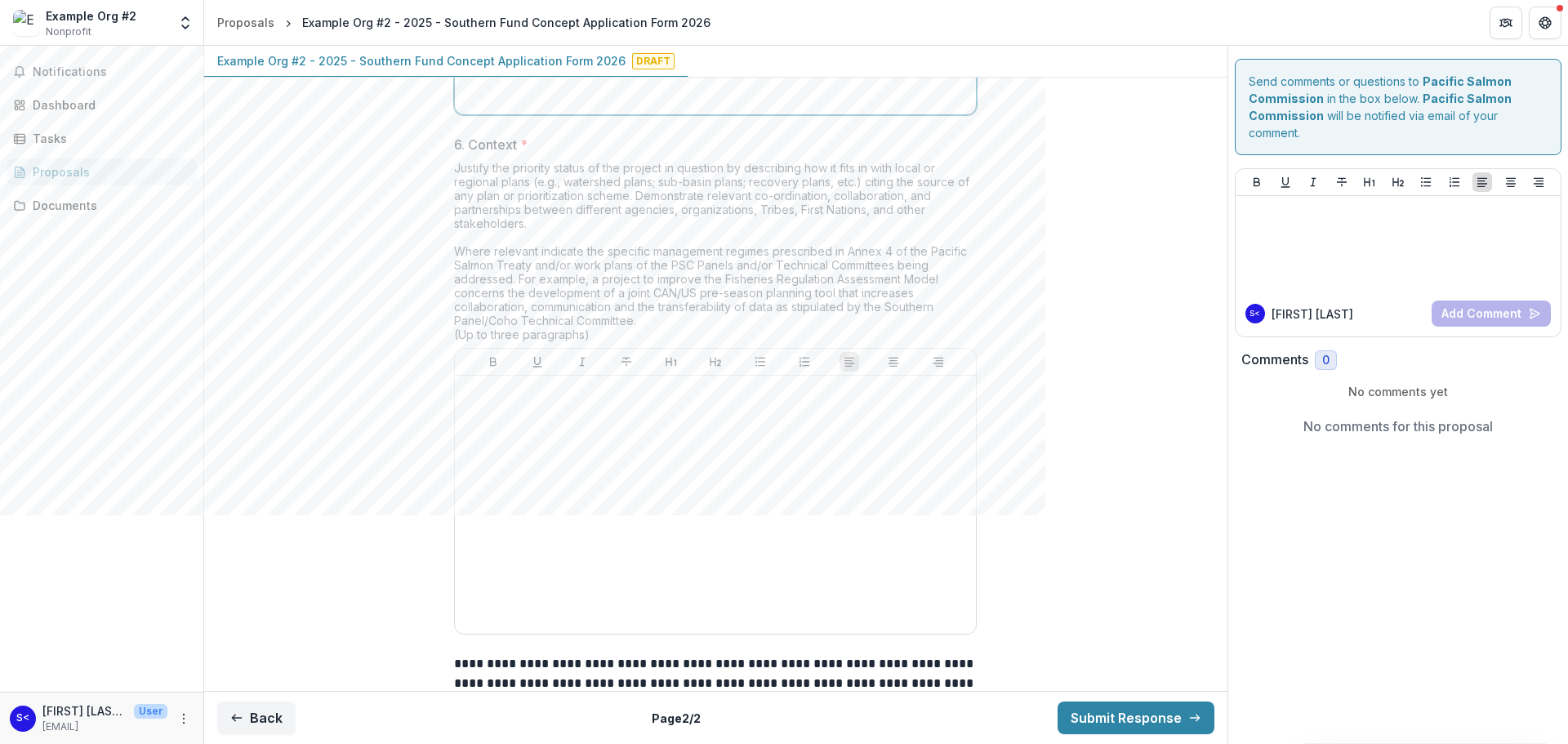 scroll, scrollTop: 2287, scrollLeft: 0, axis: vertical 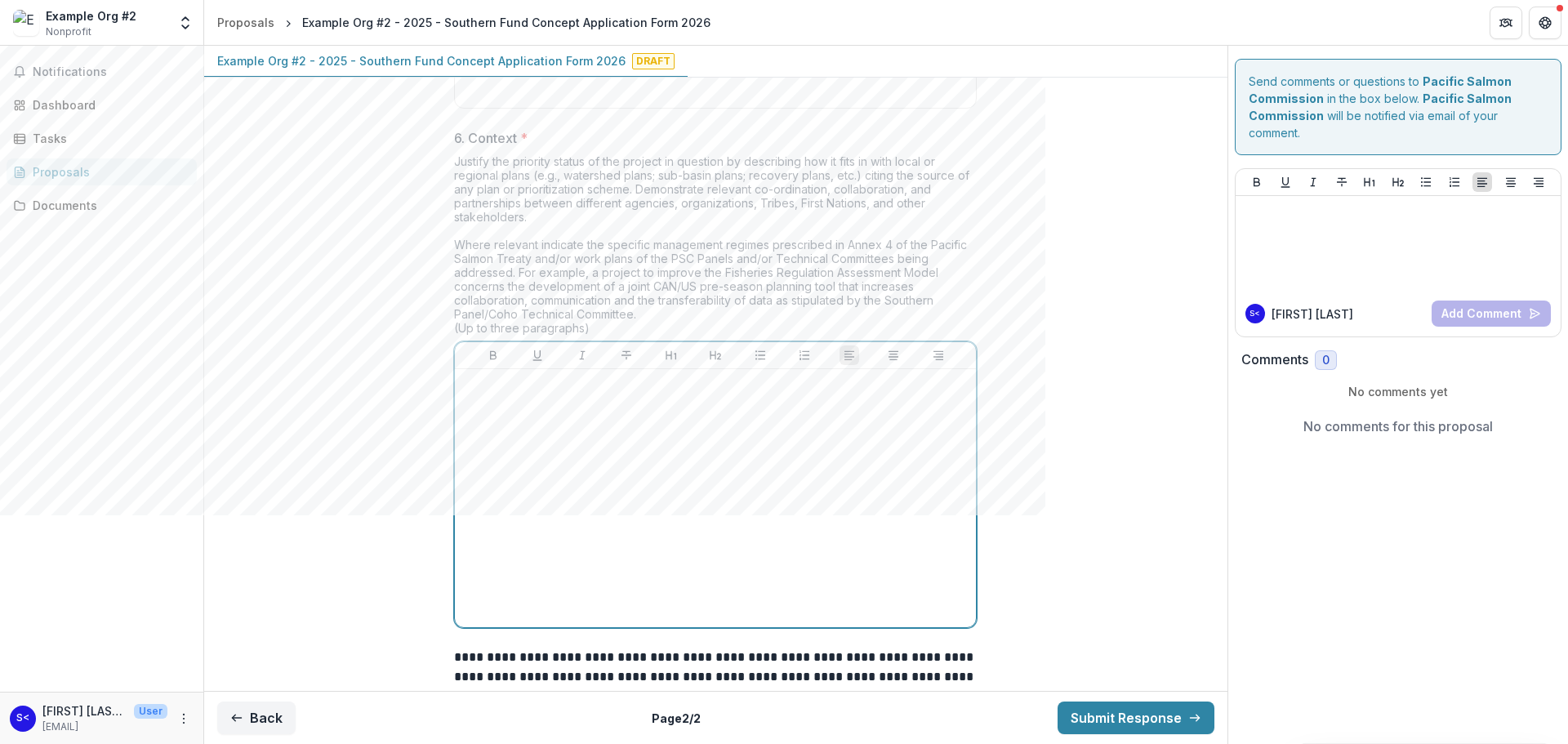 click at bounding box center (715, 498) 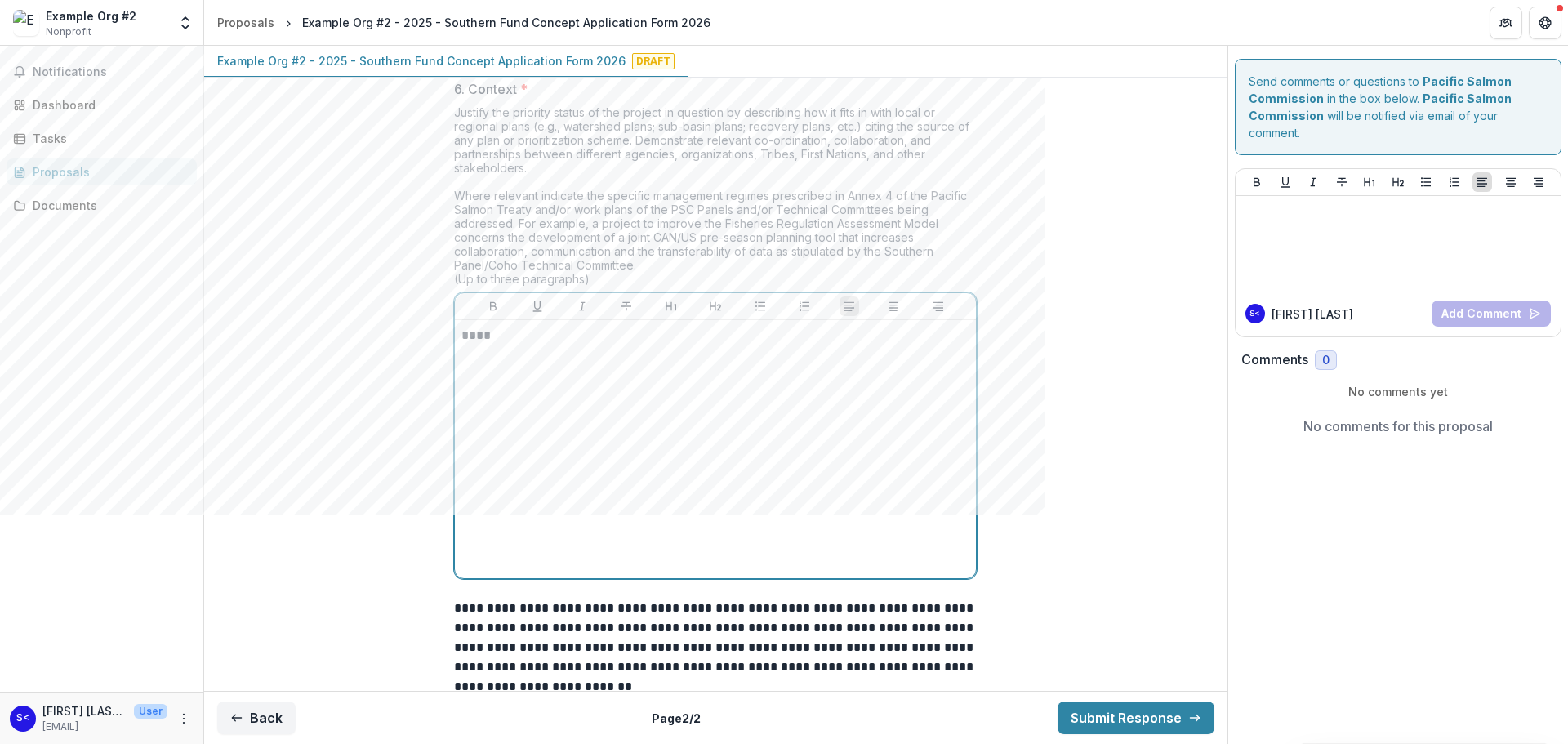 scroll, scrollTop: 2361, scrollLeft: 0, axis: vertical 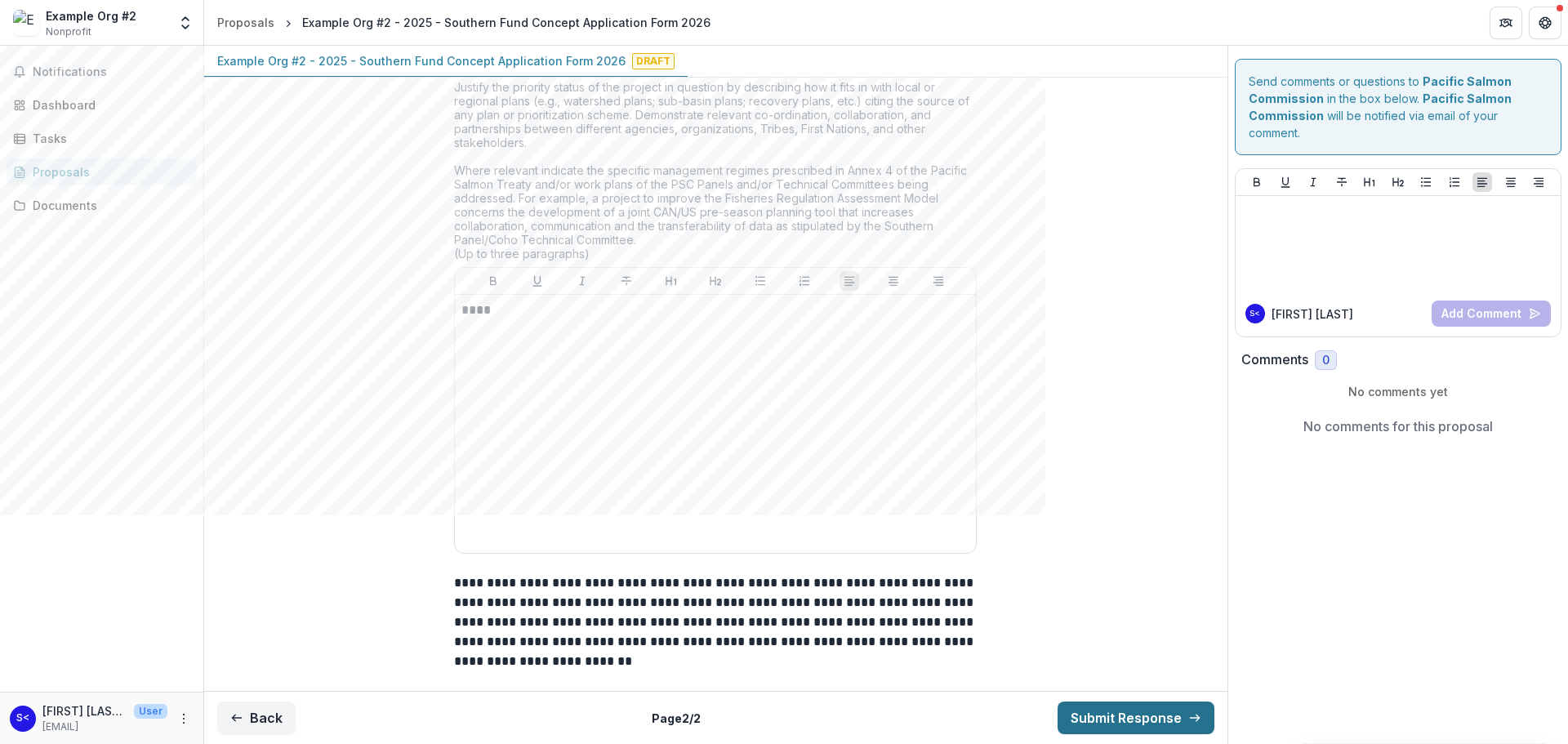 click on "Submit Response" at bounding box center (1136, 718) 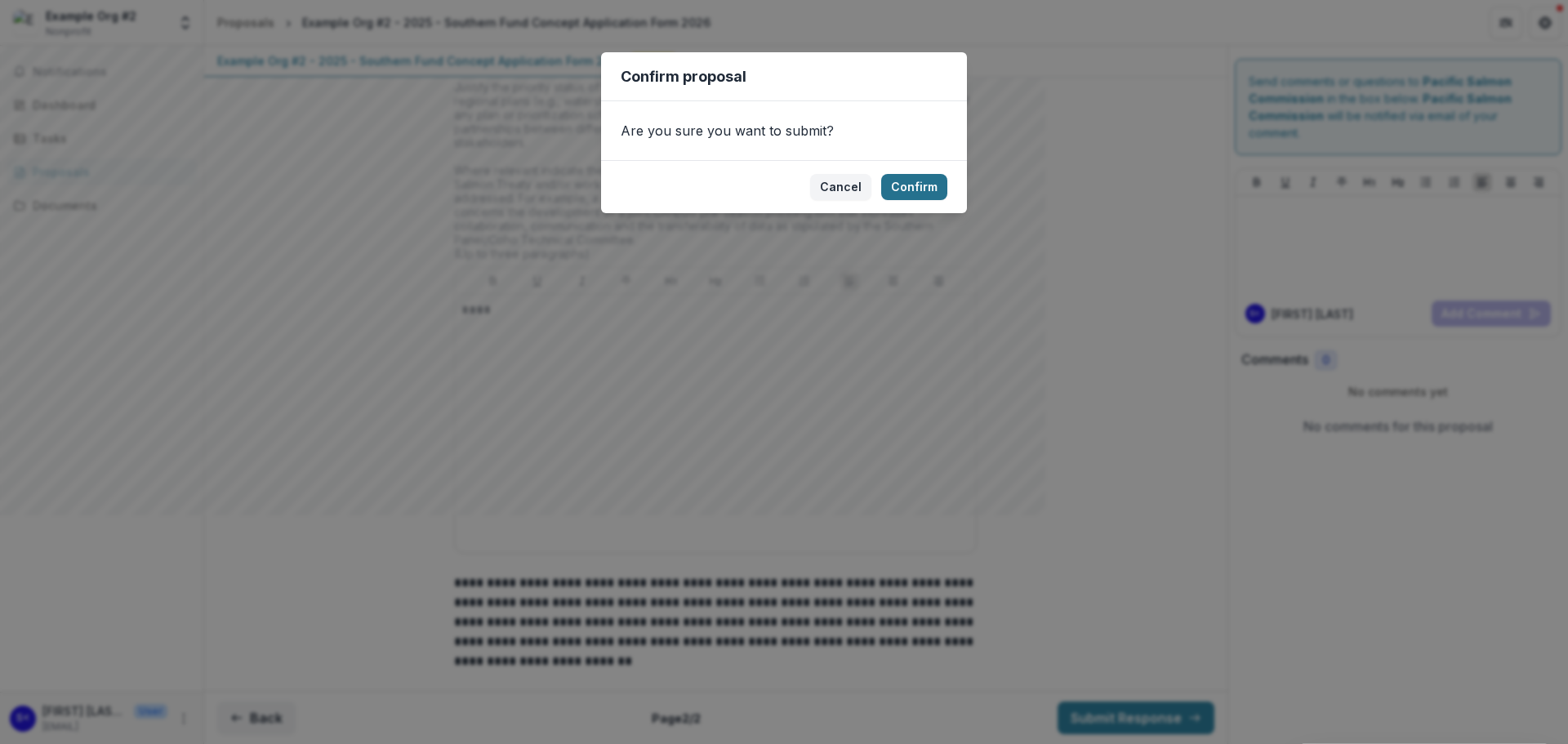 click on "Confirm" at bounding box center [914, 187] 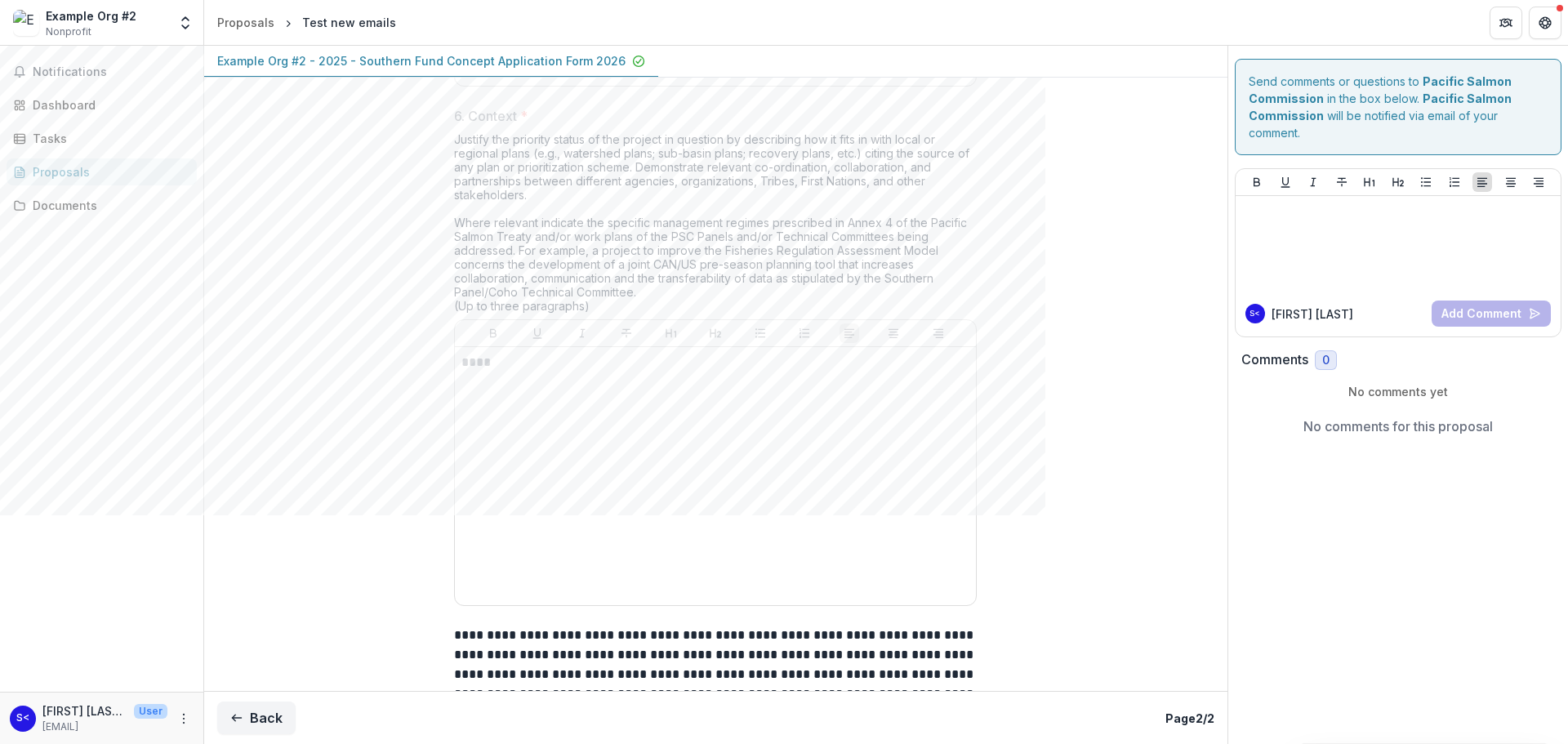 scroll, scrollTop: 2413, scrollLeft: 0, axis: vertical 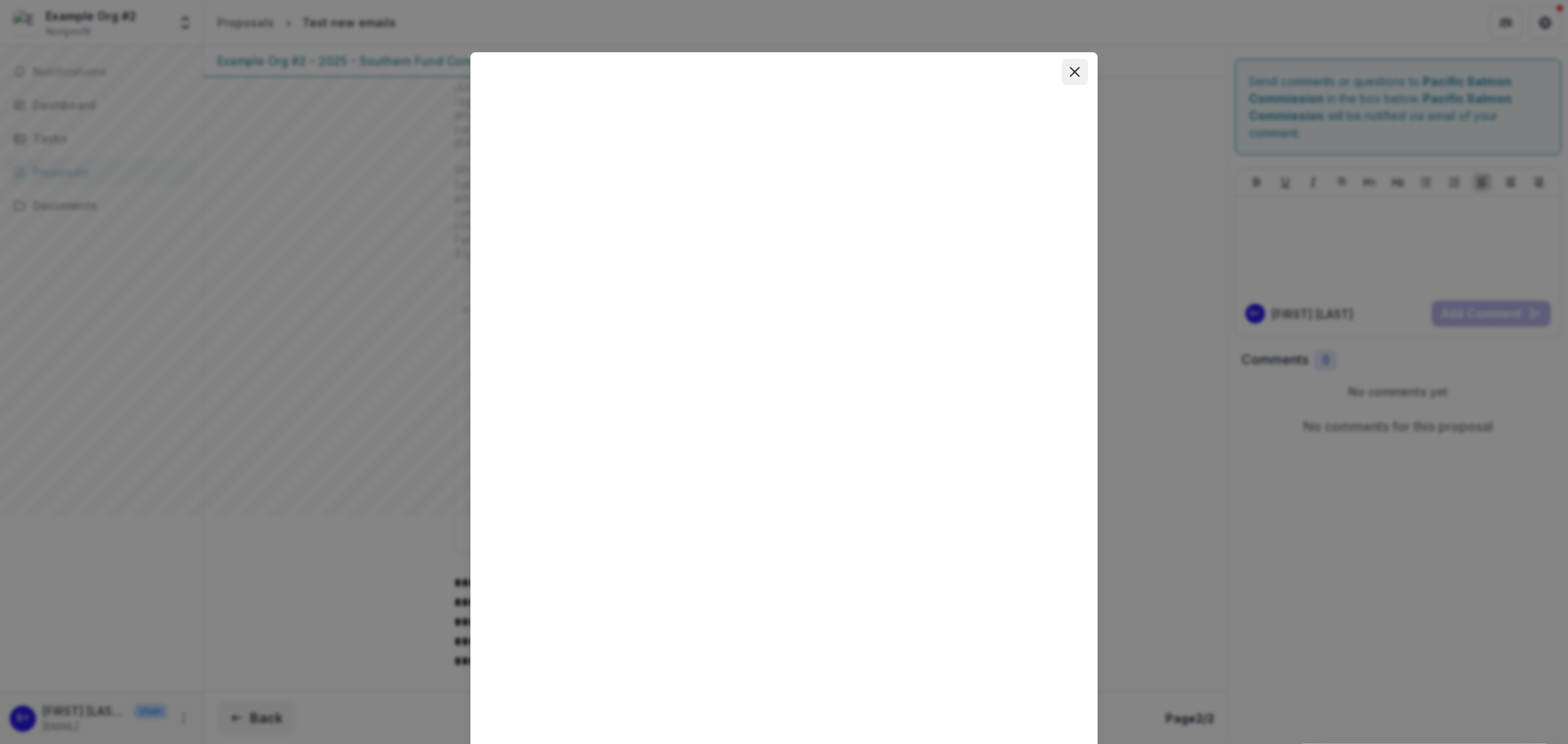 click 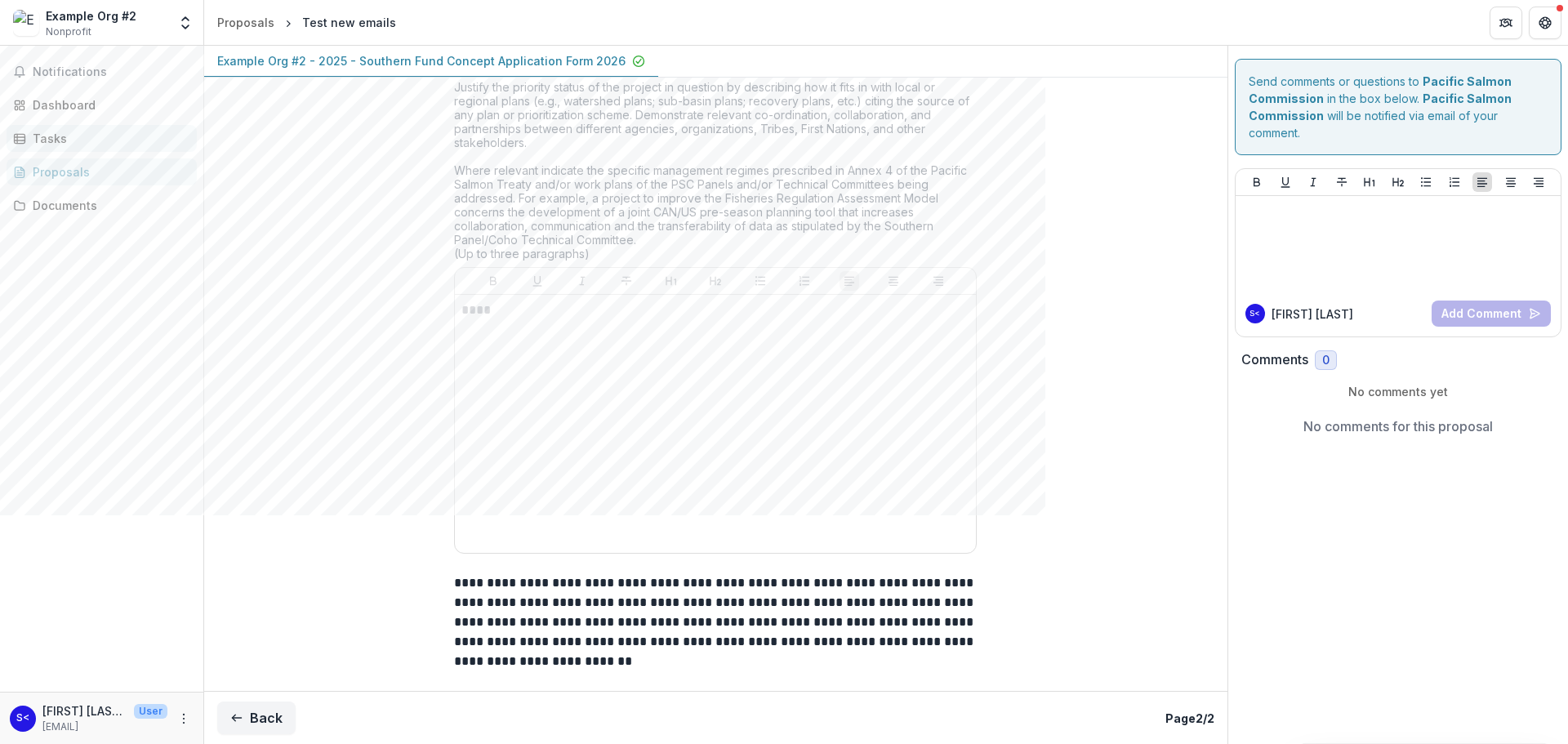click on "Tasks" at bounding box center [108, 138] 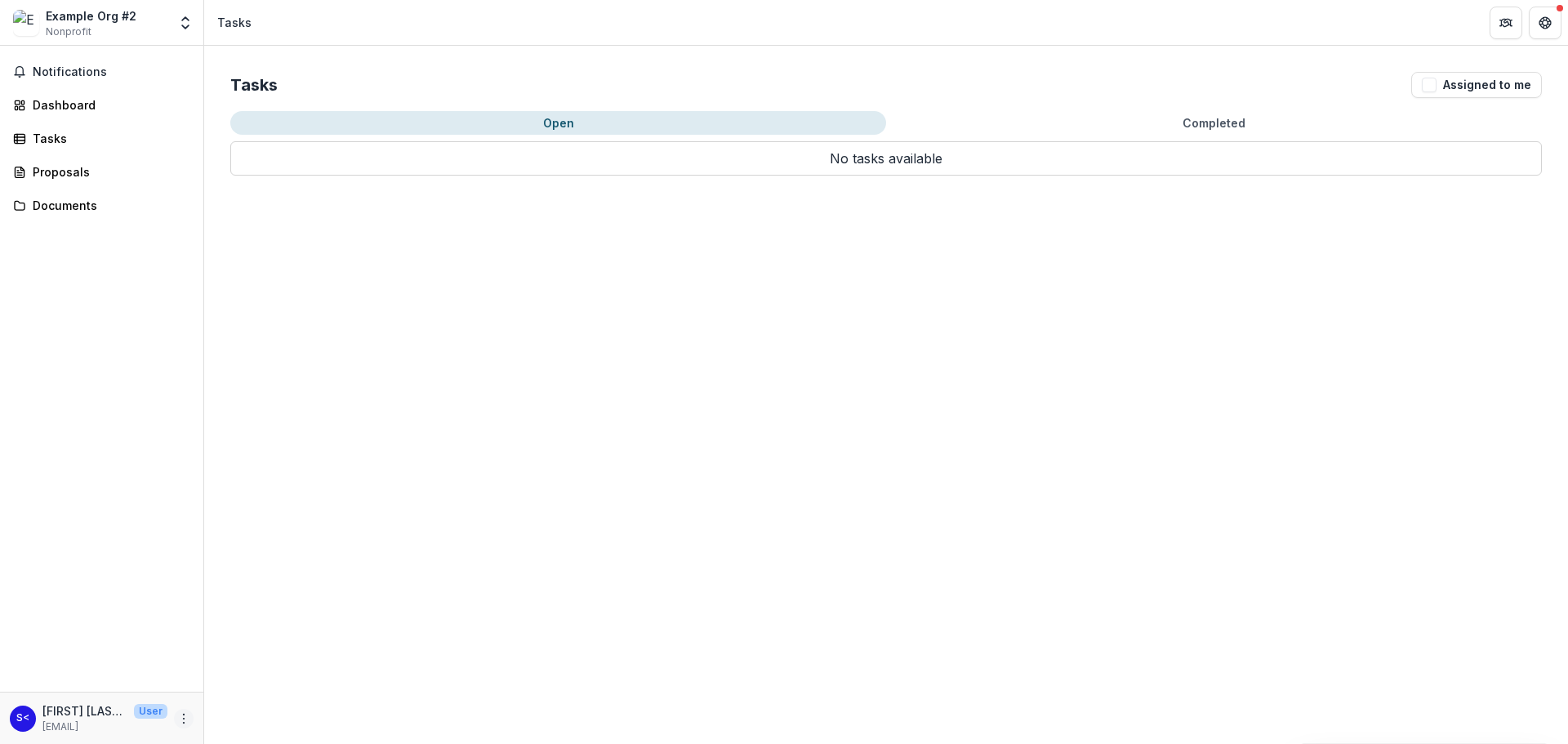 click 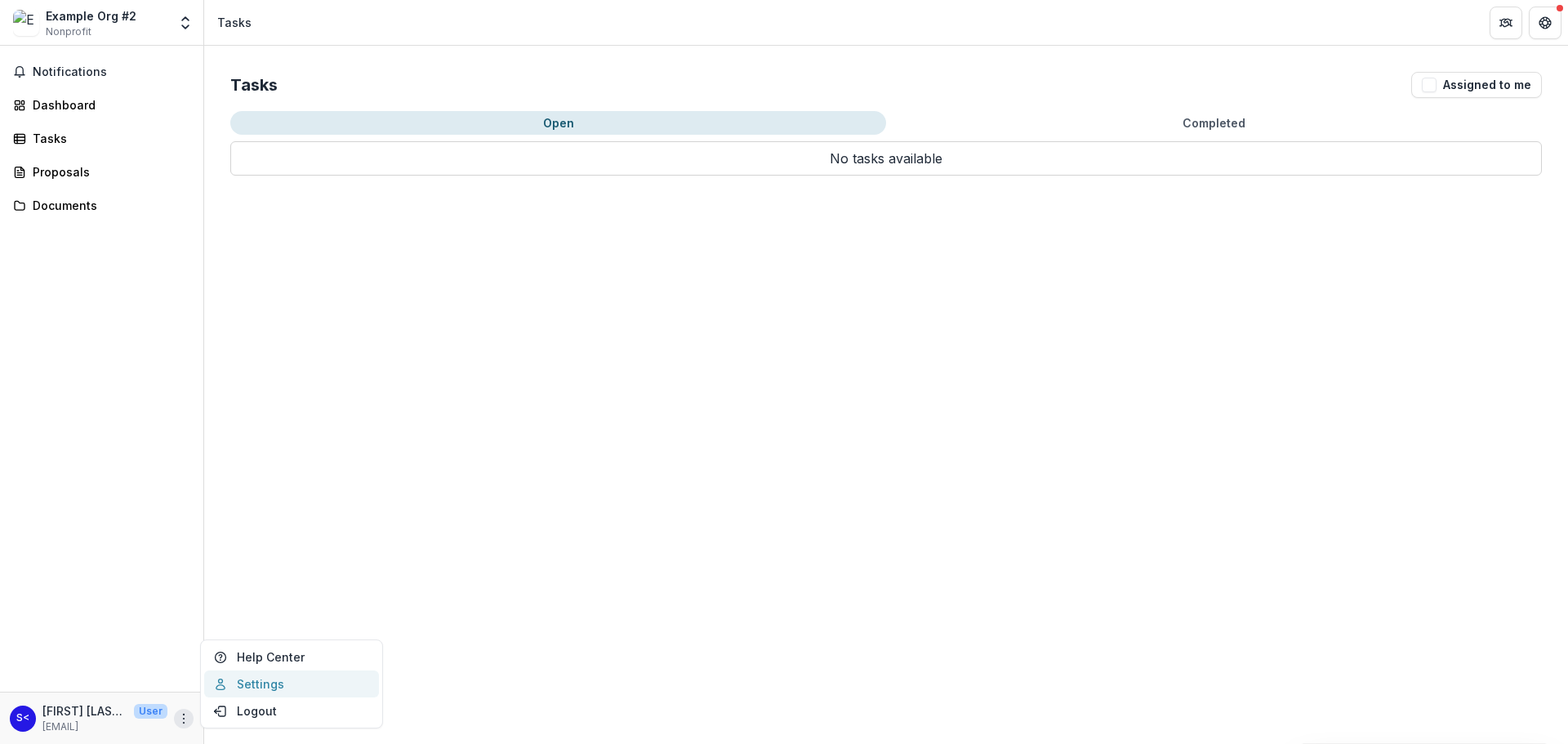 click on "Settings" at bounding box center [292, 684] 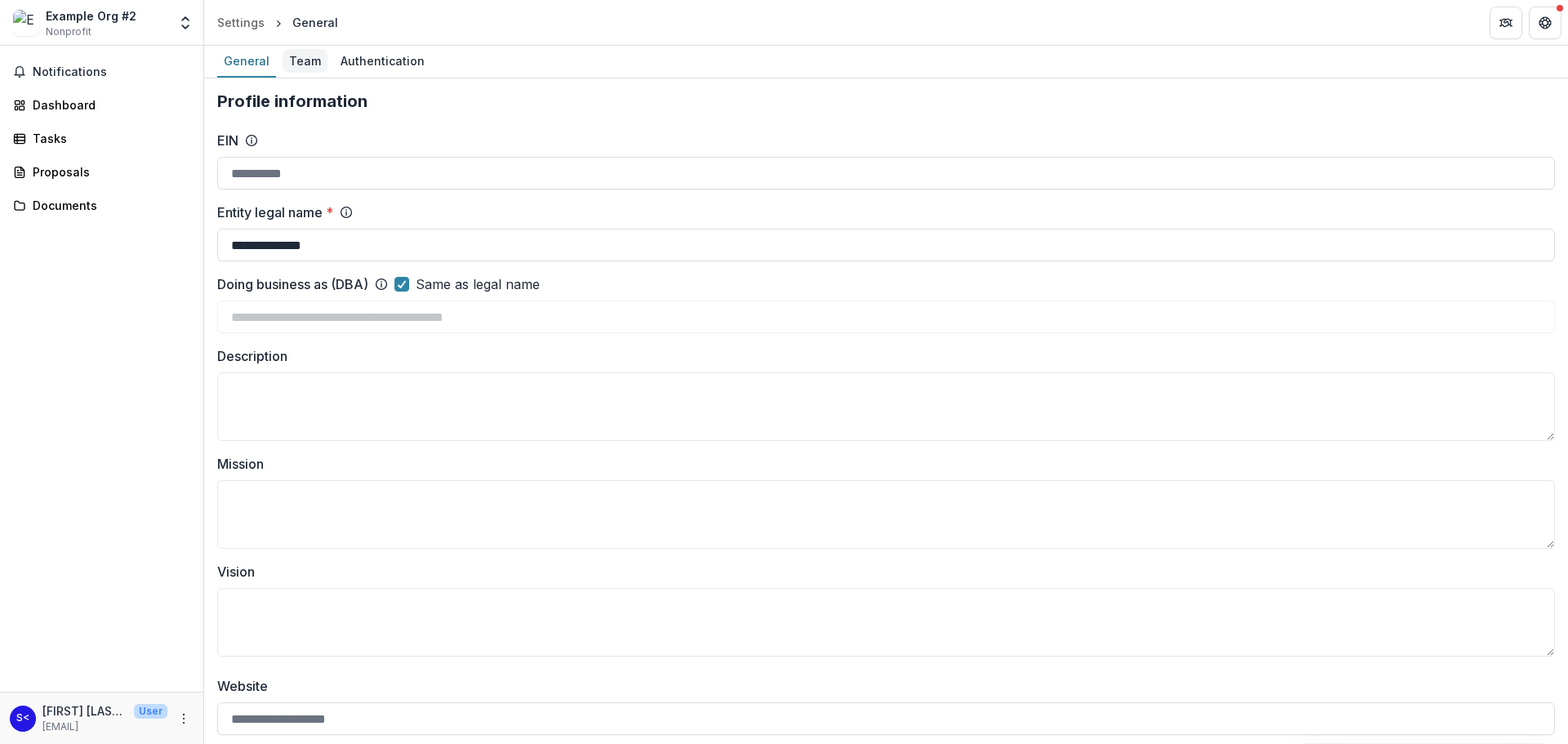 click on "Team" at bounding box center (305, 60) 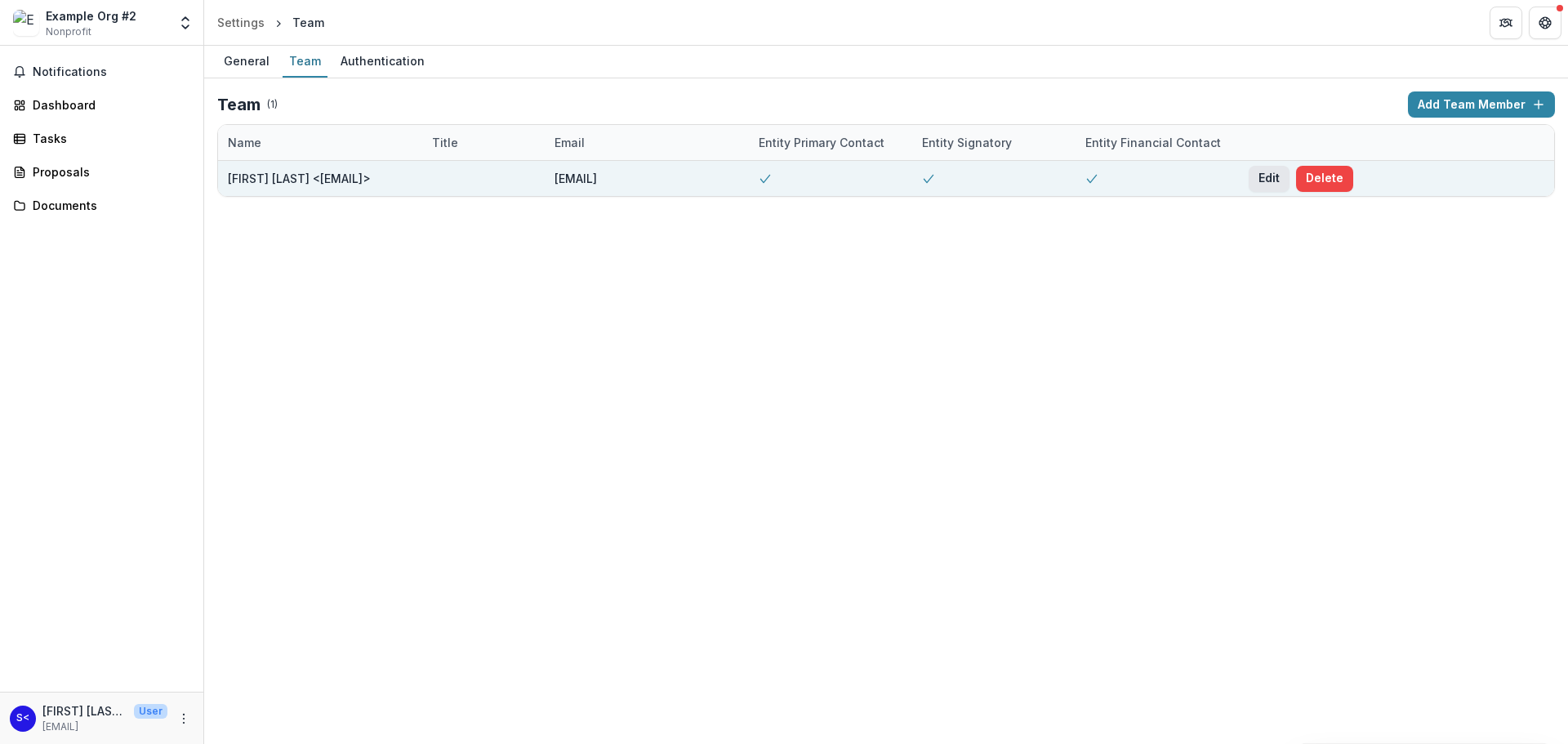 click on "Edit" at bounding box center (1269, 179) 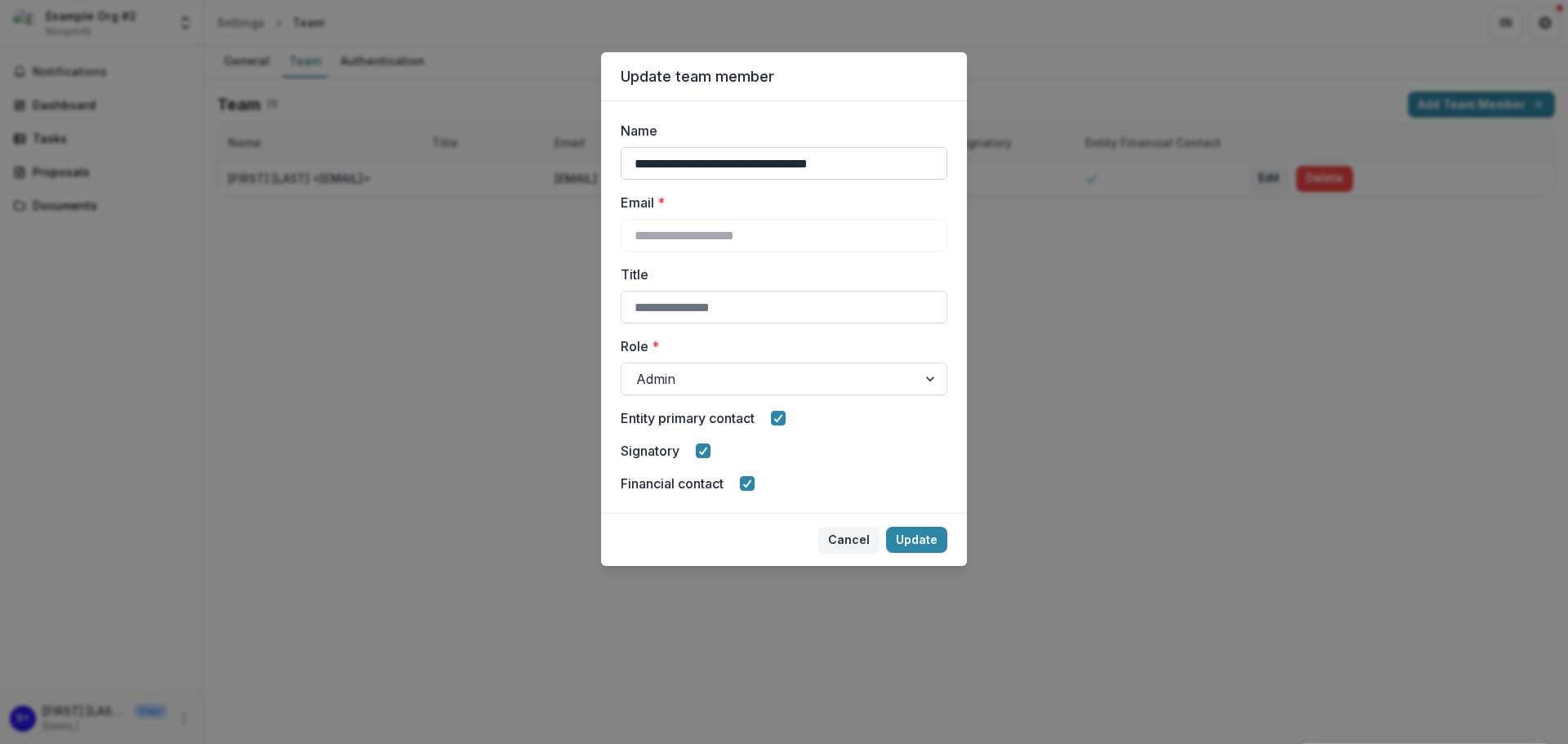 click on "**********" at bounding box center [784, 163] 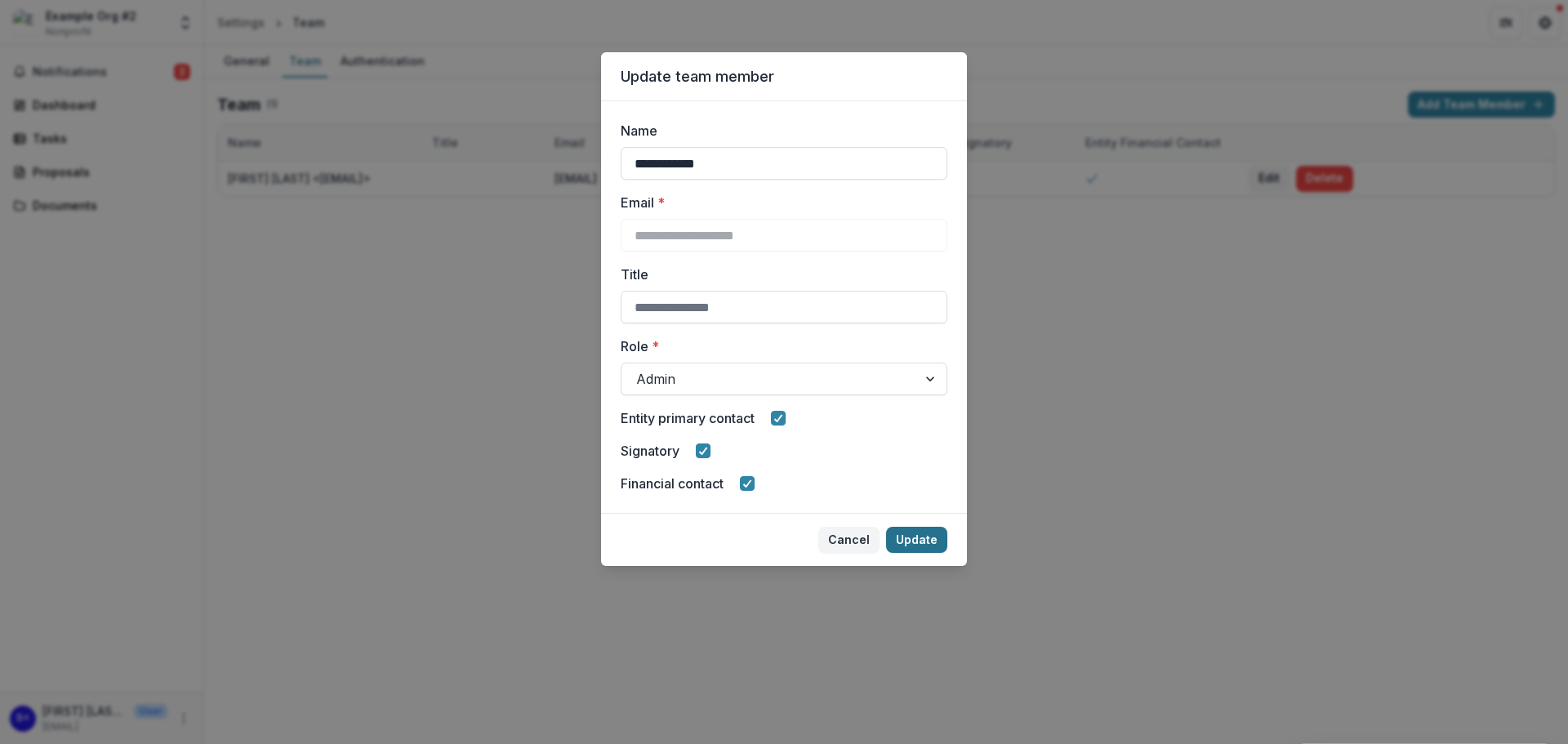 type on "**********" 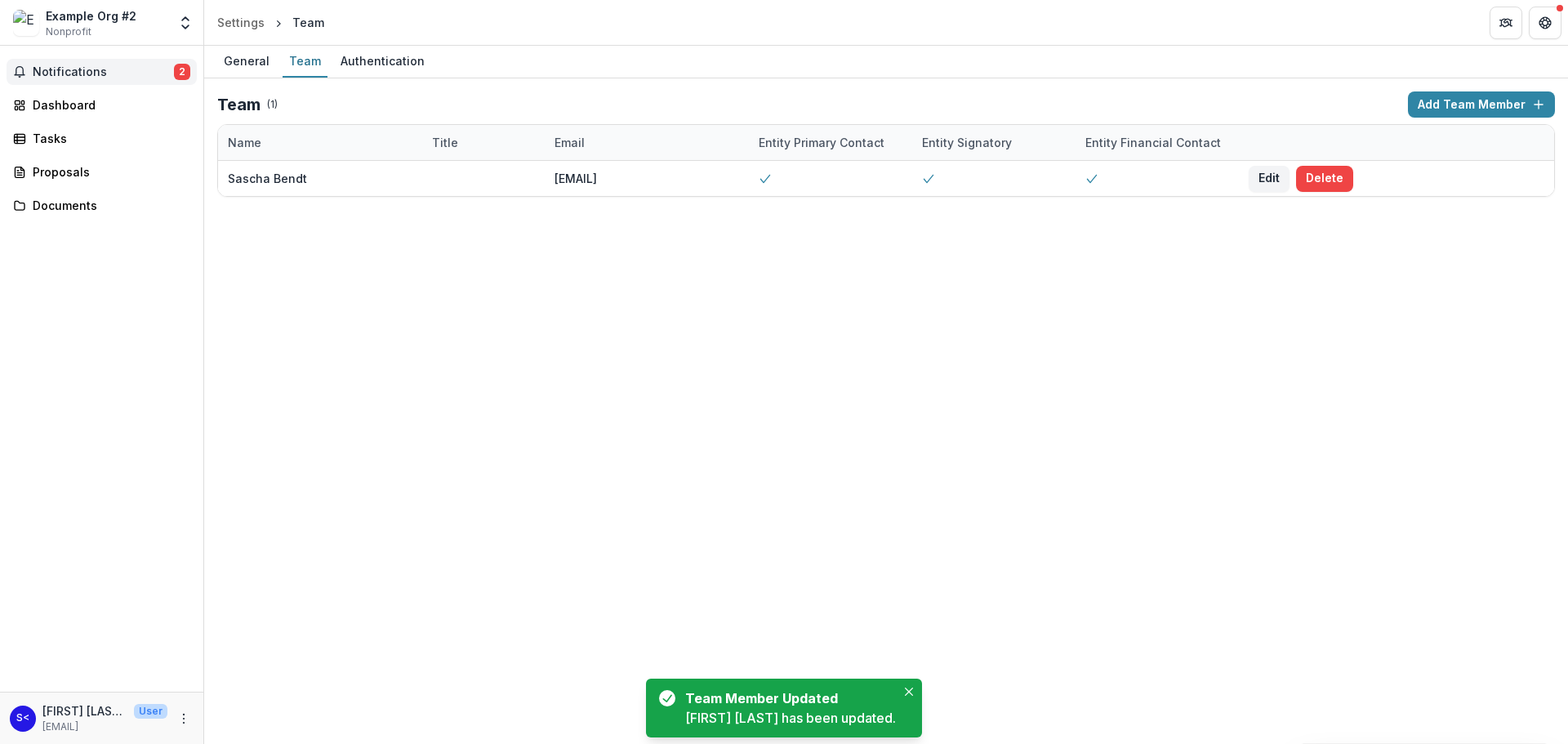click on "Notifications" at bounding box center [103, 72] 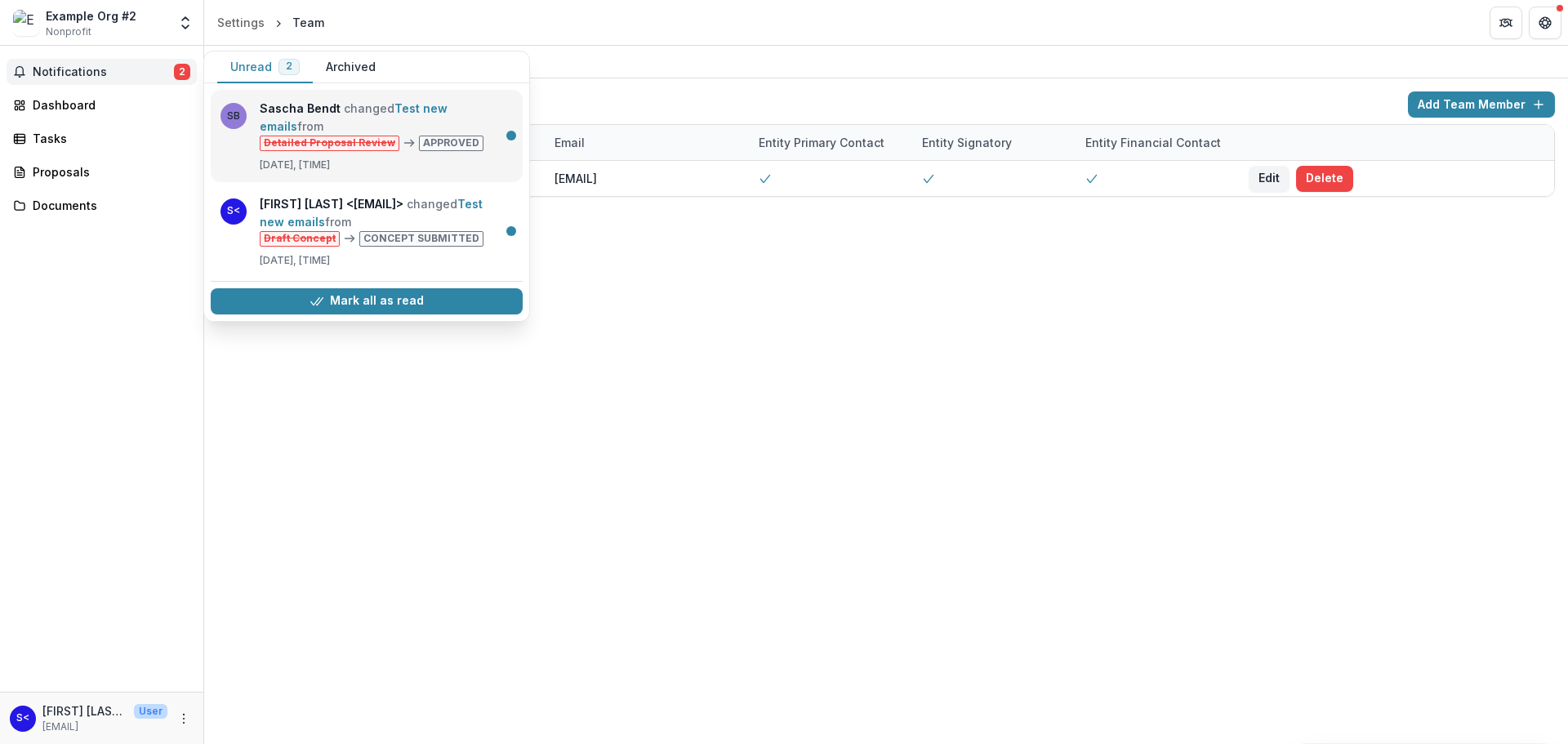 click on "Test new emails" at bounding box center [354, 117] 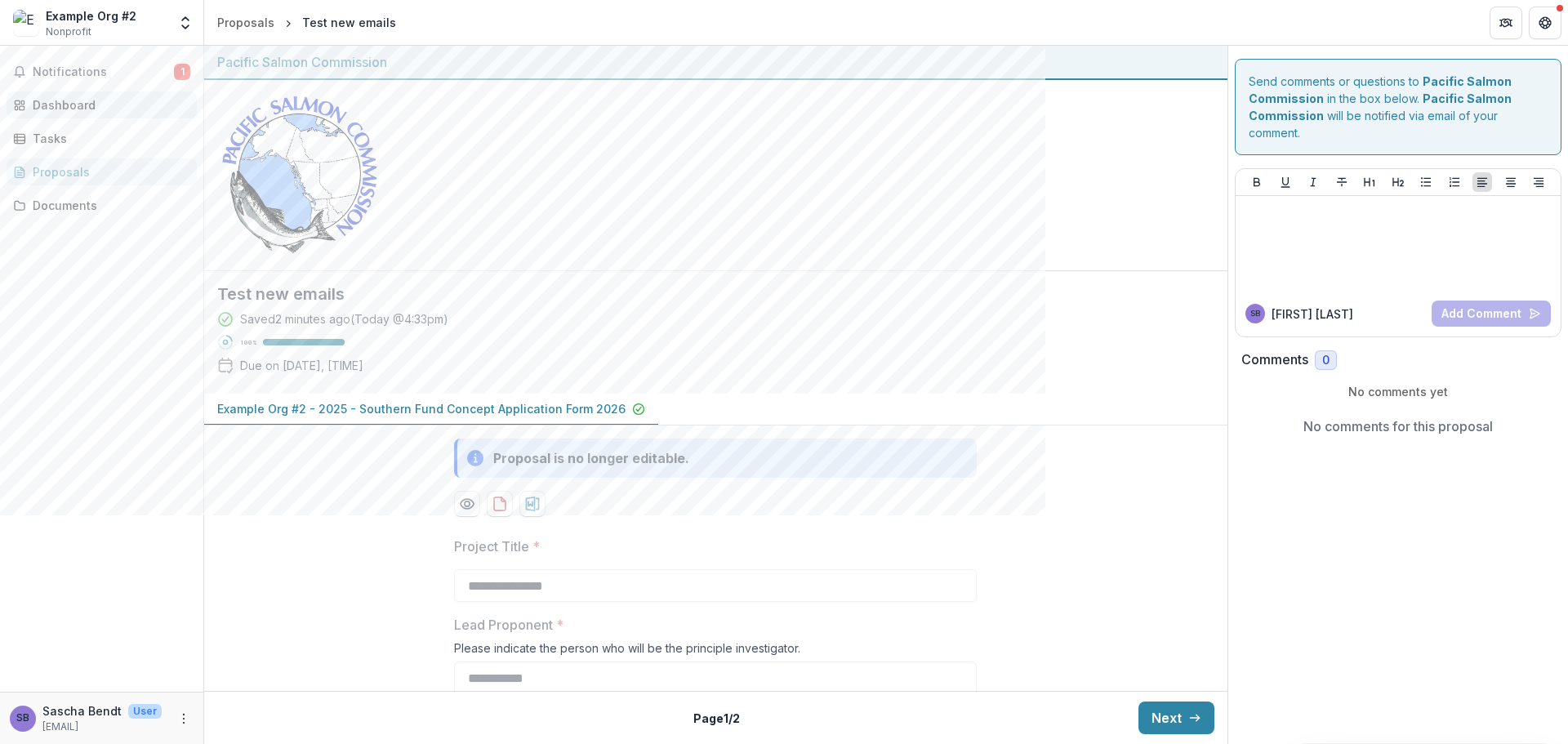 click on "Dashboard" at bounding box center [108, 105] 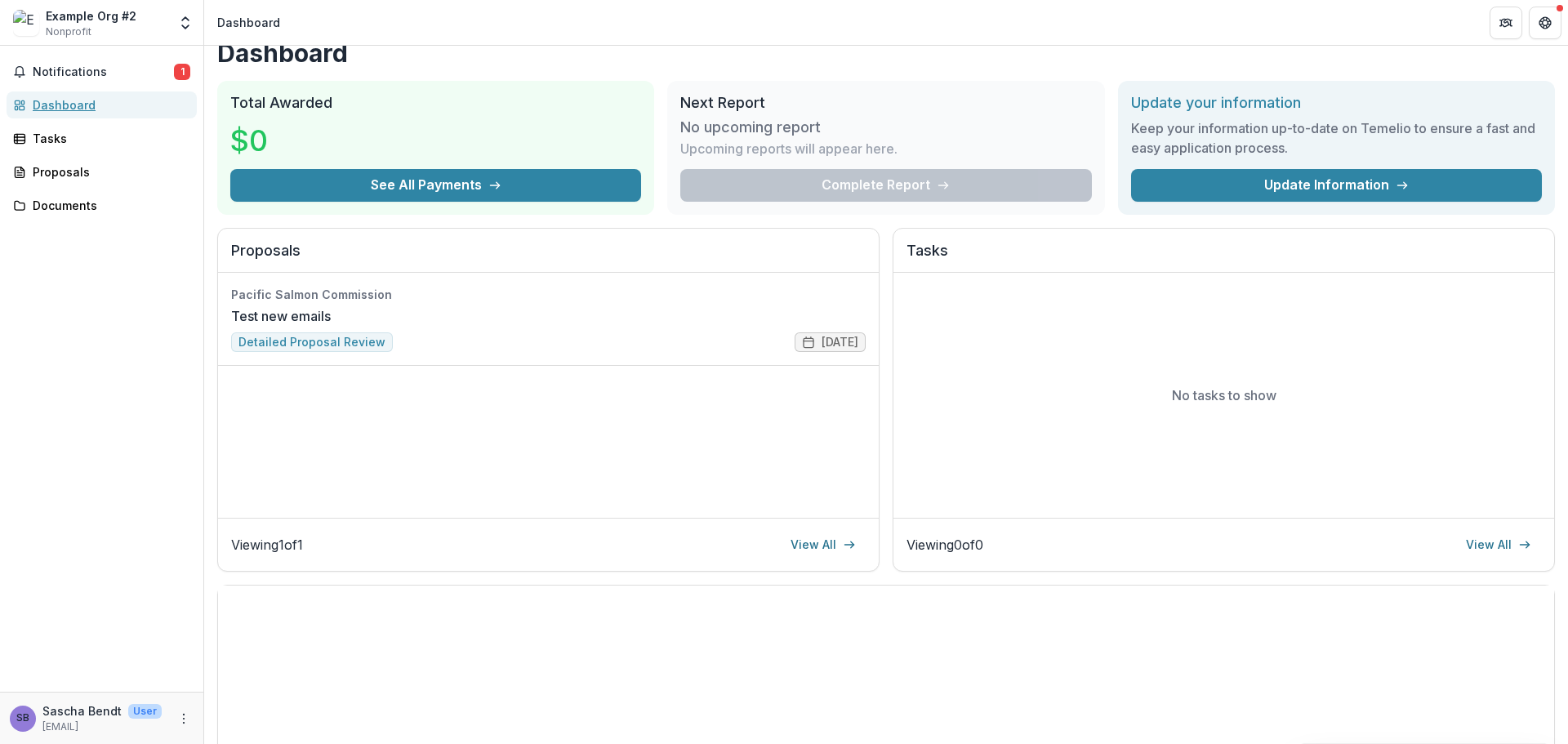 scroll, scrollTop: 0, scrollLeft: 0, axis: both 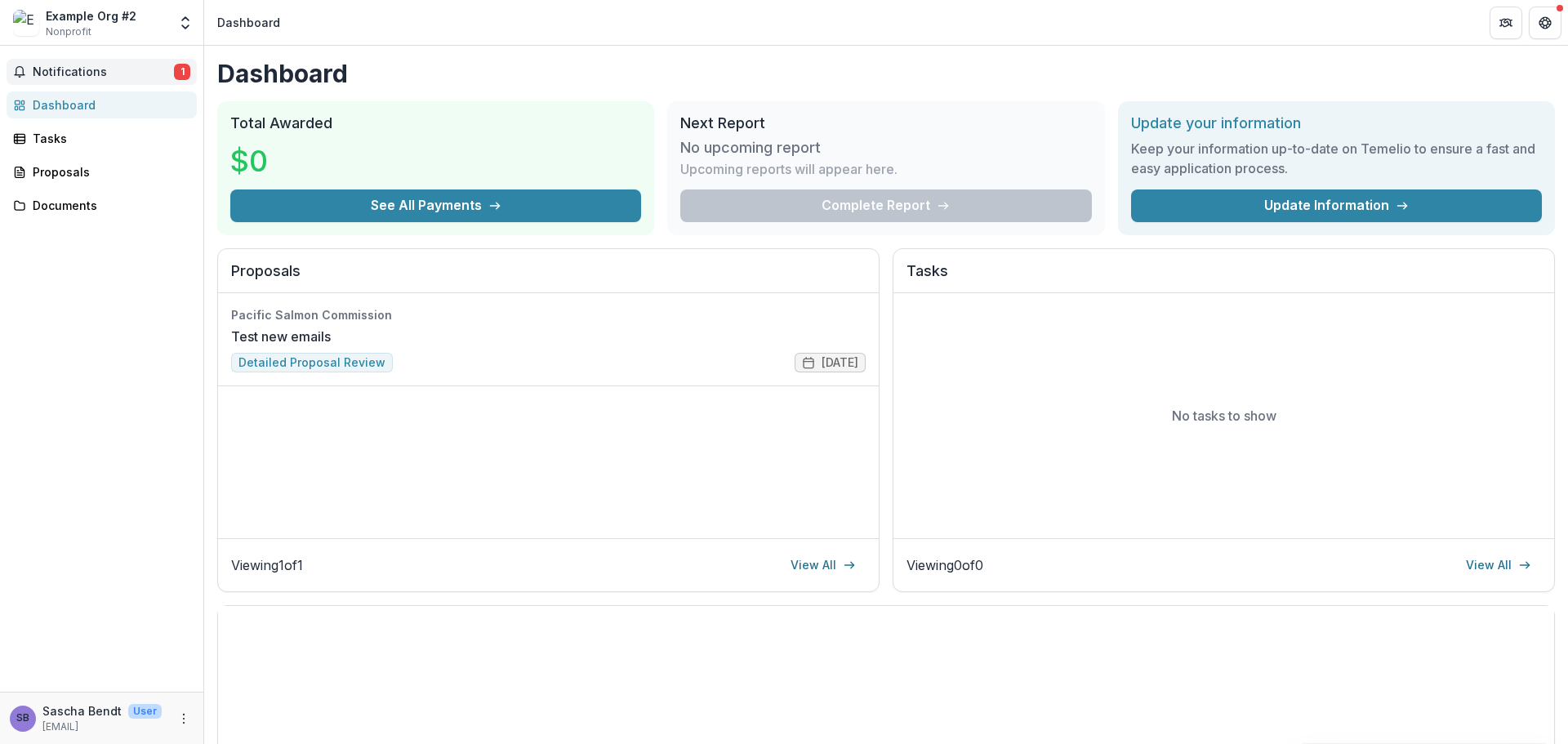 click on "Notifications" at bounding box center [103, 72] 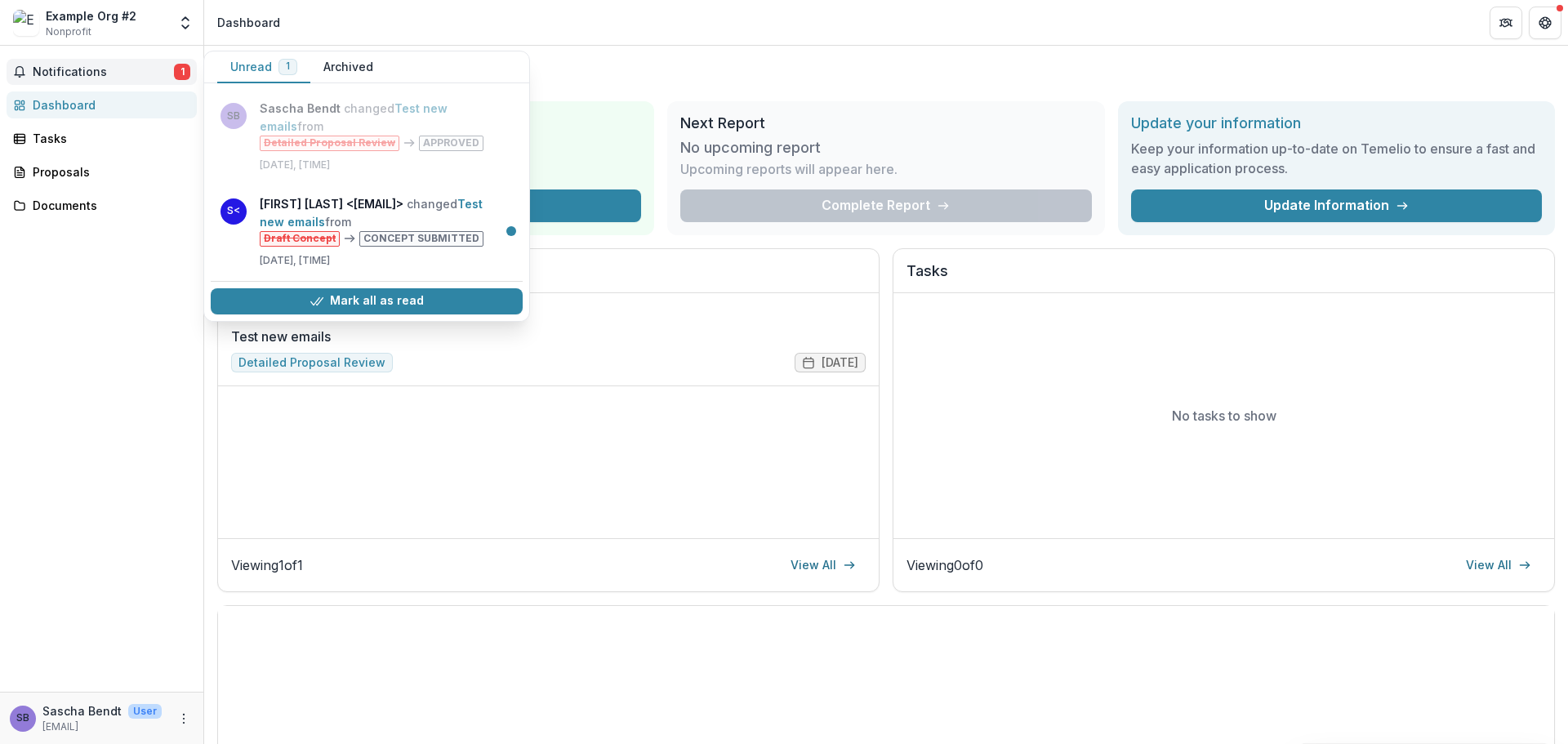 click on "Notifications" at bounding box center (103, 72) 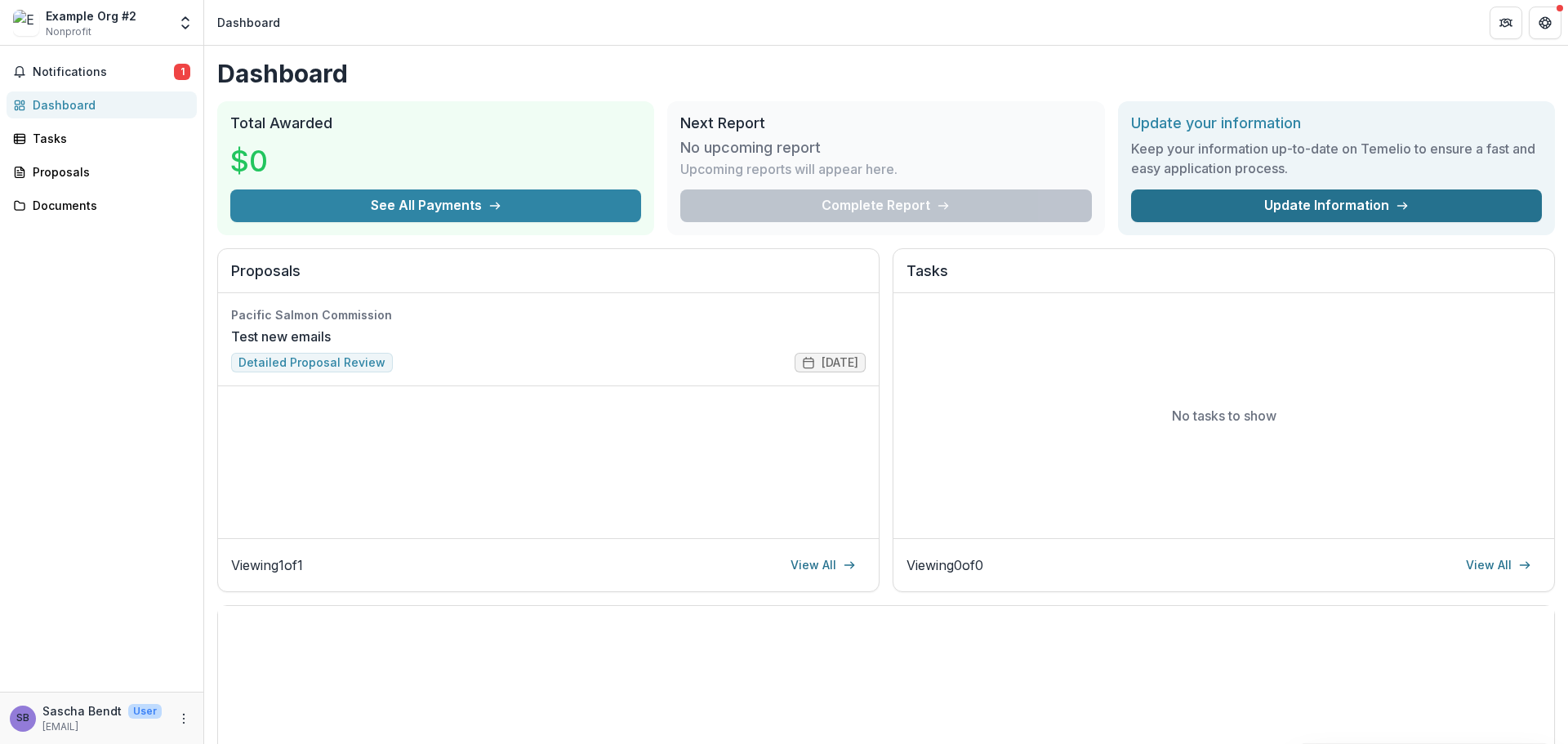 click on "Update Information" at bounding box center [1336, 206] 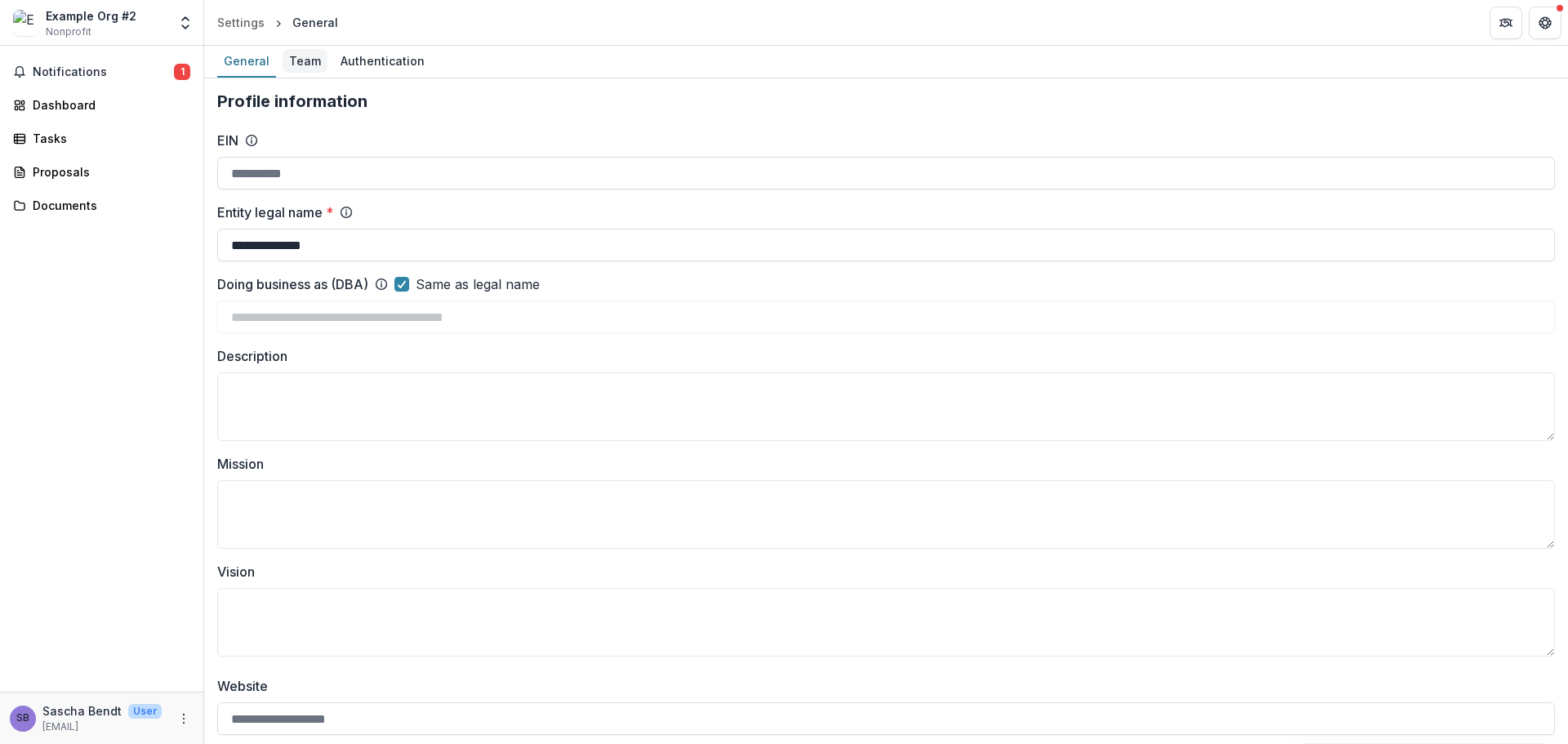 click on "Team" at bounding box center (305, 60) 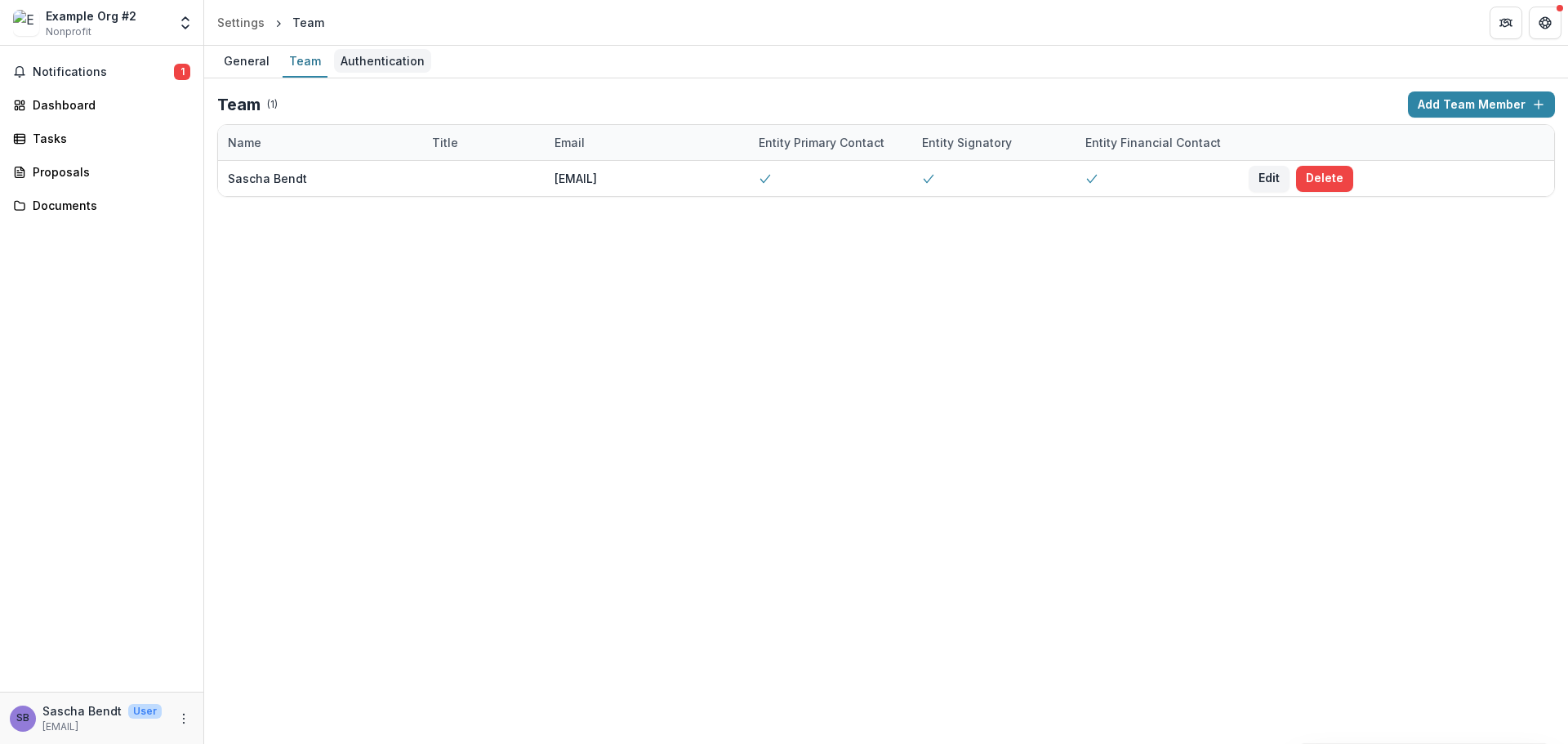 click on "Authentication" at bounding box center (382, 60) 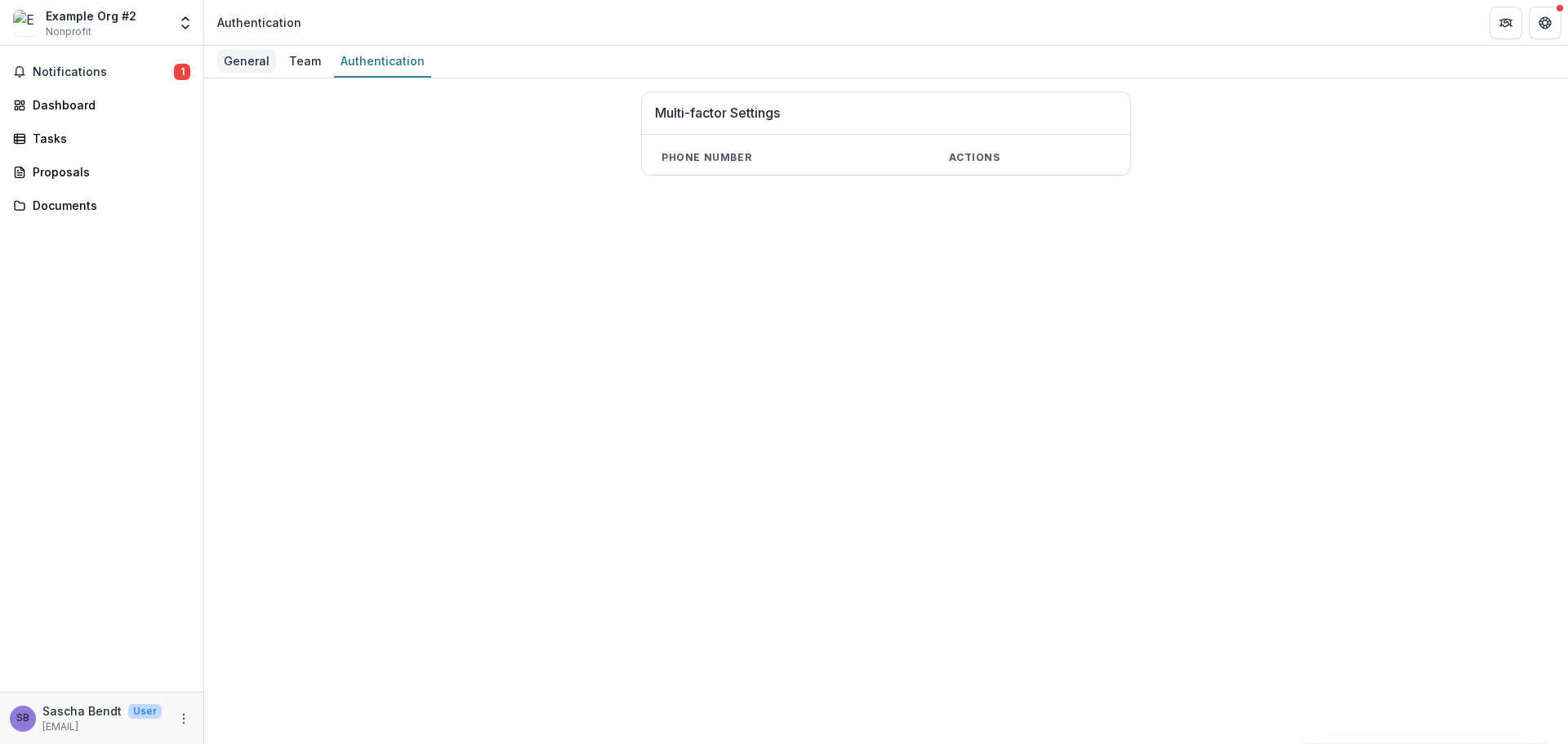 click on "General" at bounding box center (247, 60) 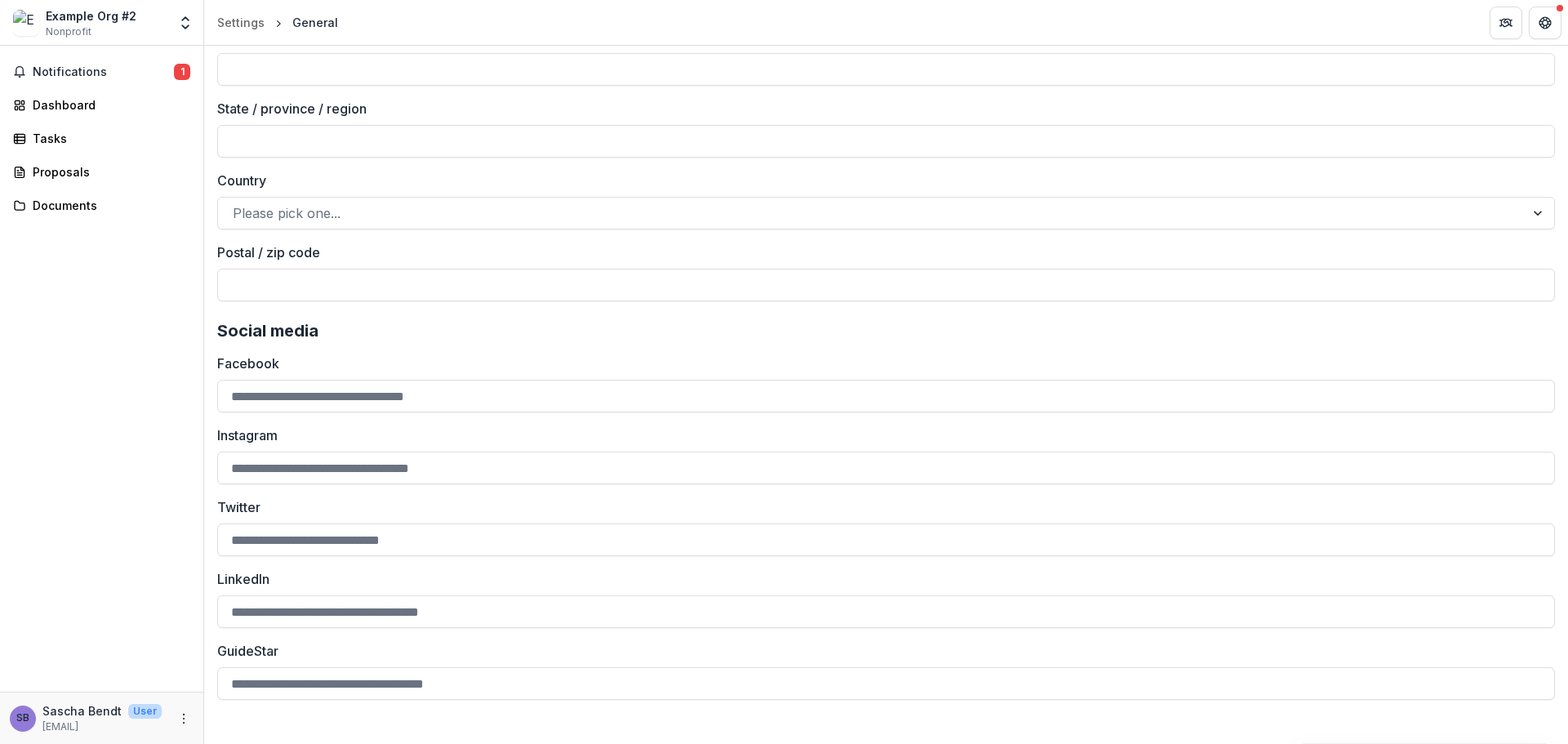 scroll, scrollTop: 2110, scrollLeft: 0, axis: vertical 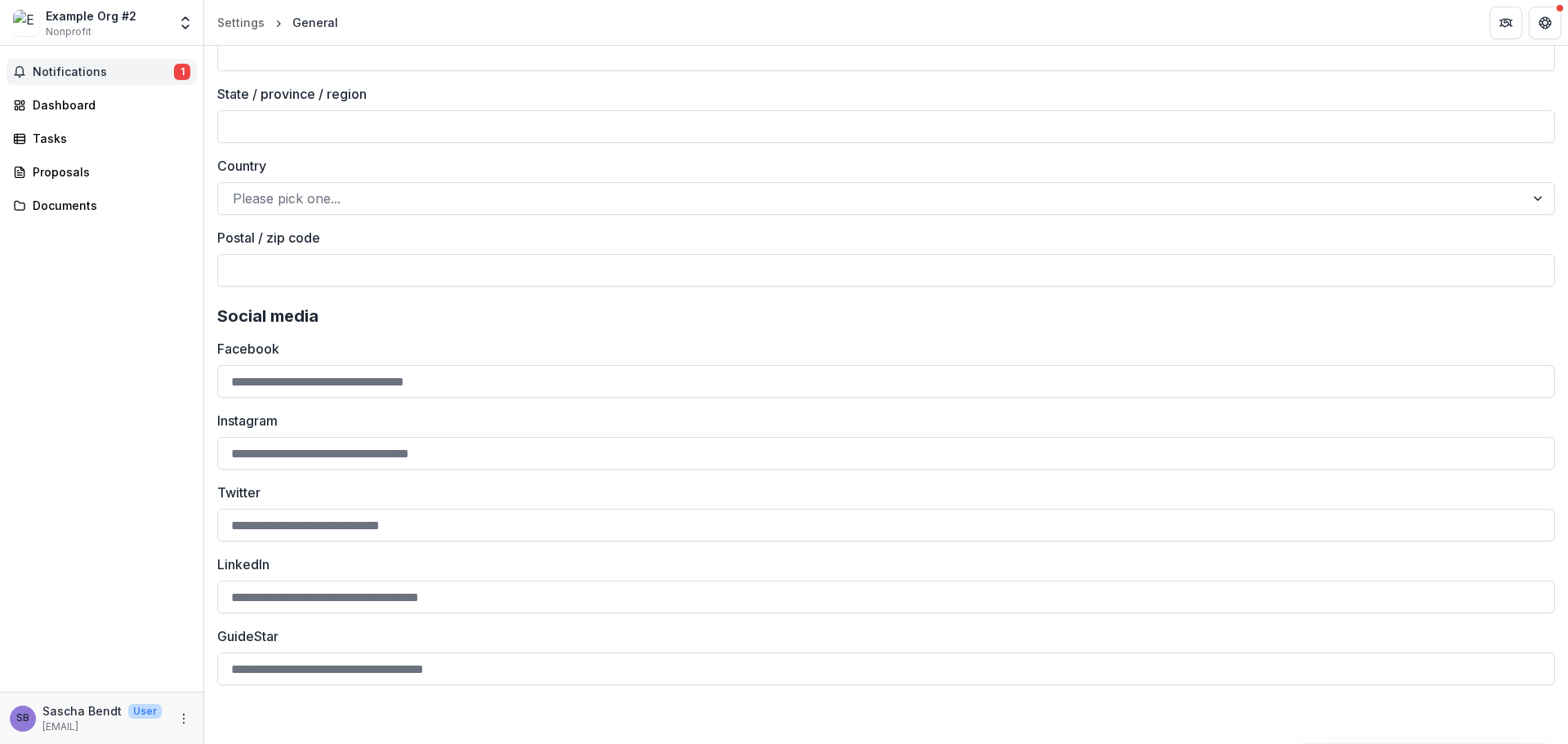 click on "Notifications" at bounding box center (103, 72) 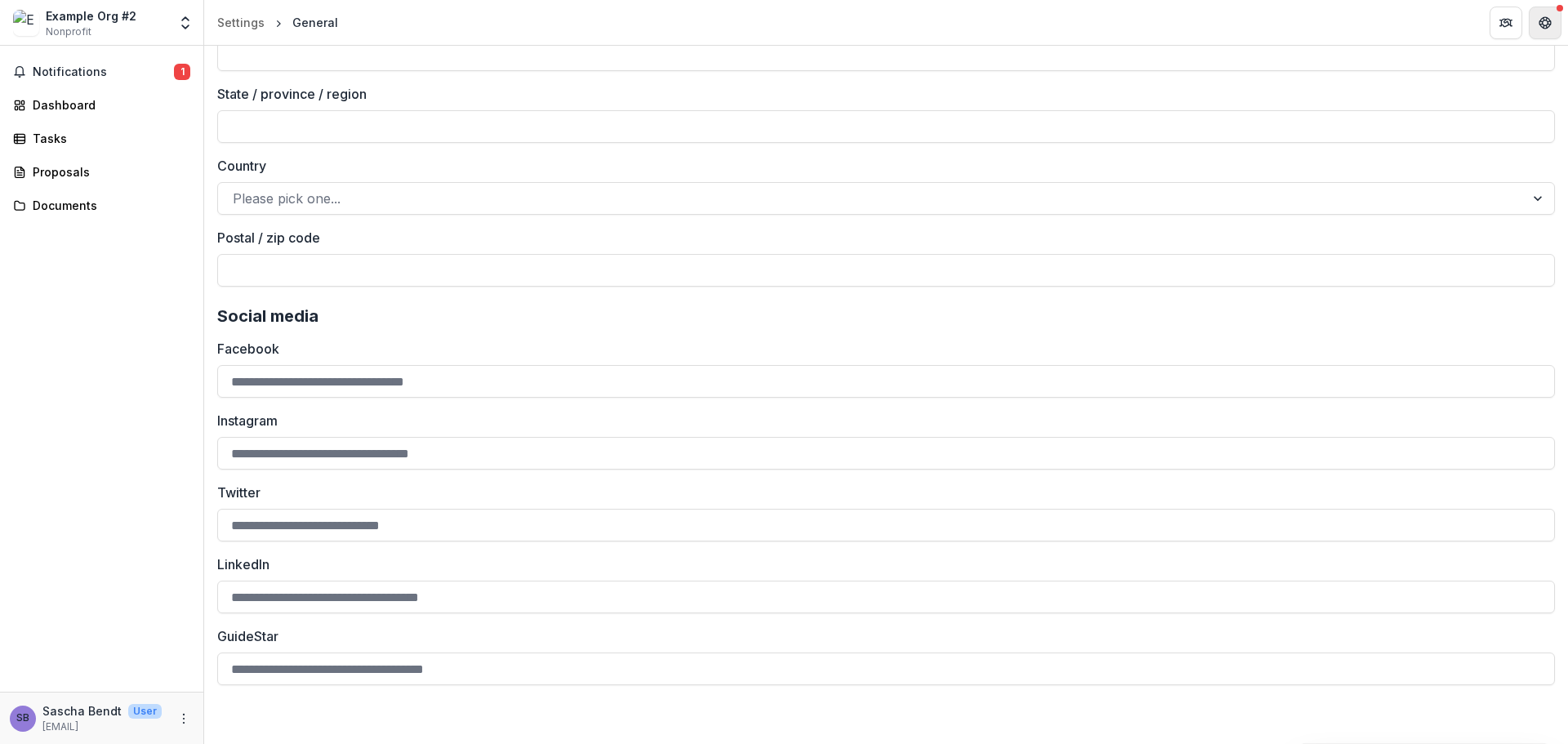 click at bounding box center (1545, 23) 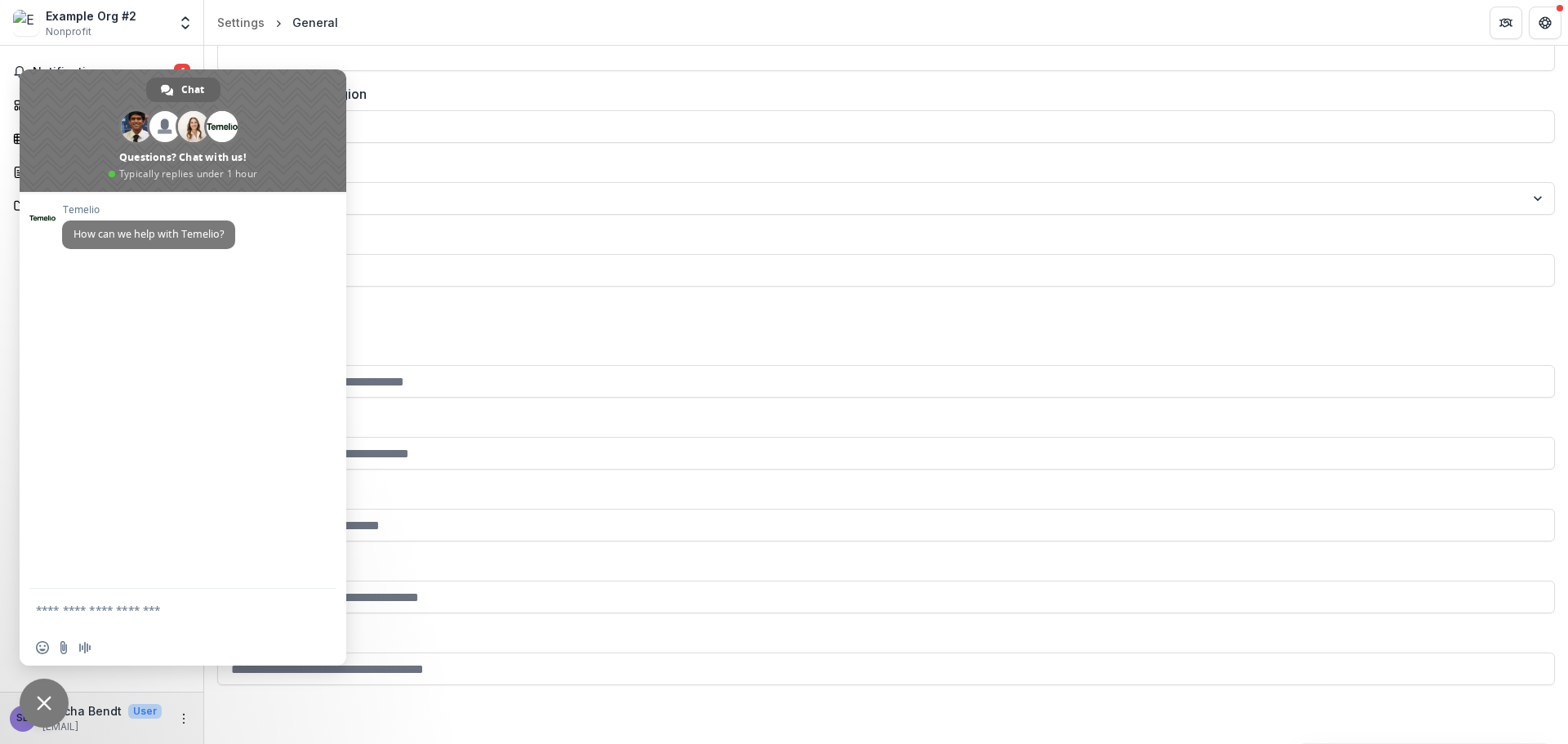 click at bounding box center (44, 703) 